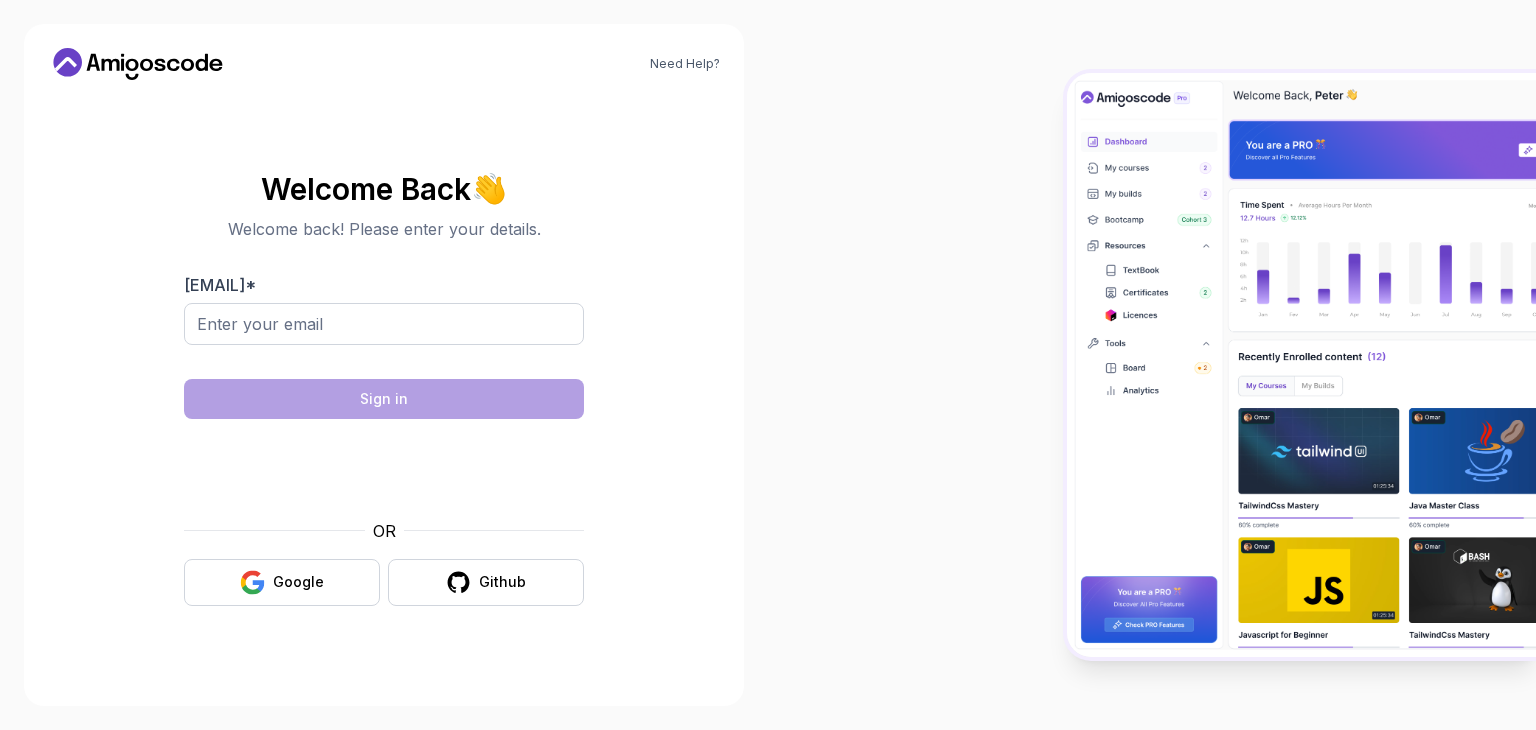 scroll, scrollTop: 0, scrollLeft: 0, axis: both 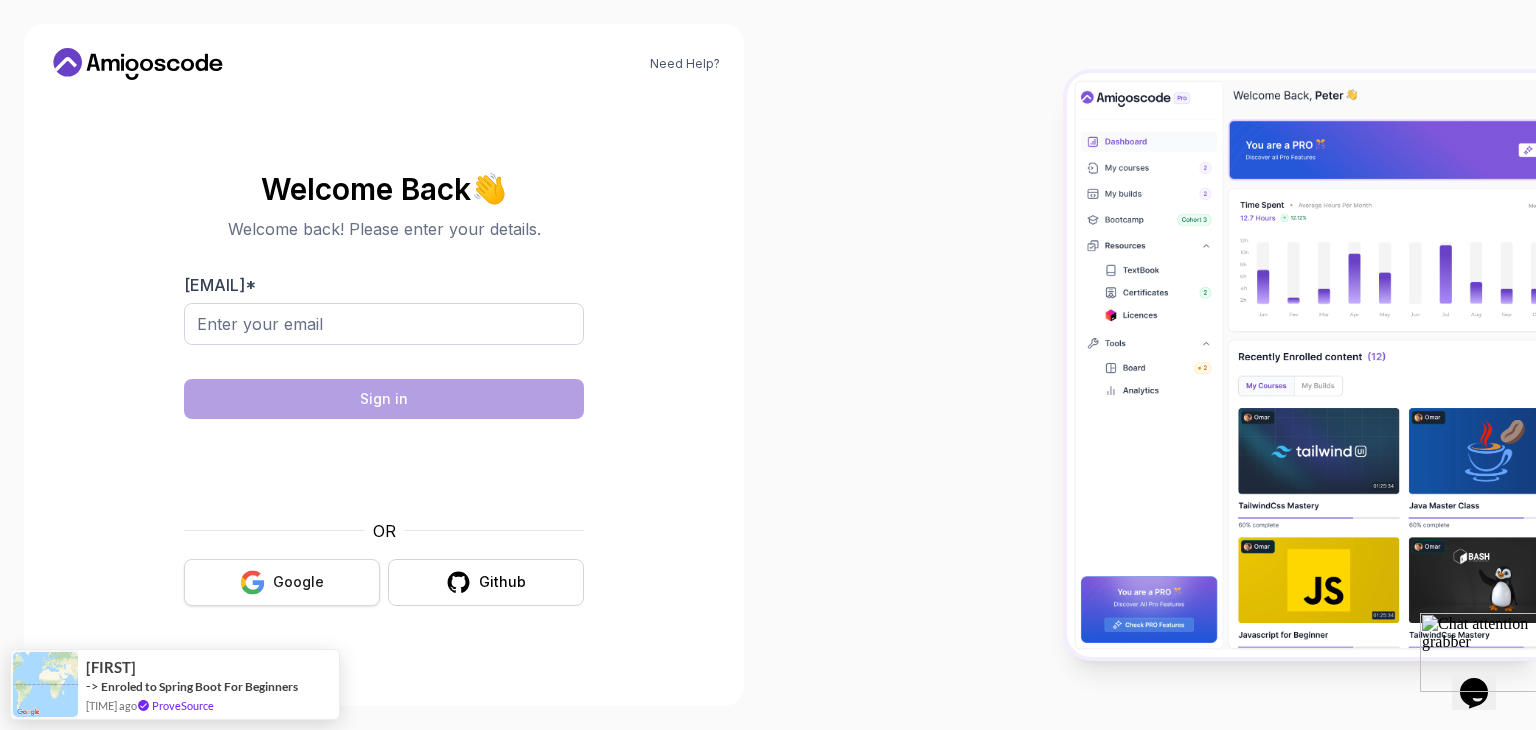 click on "Google" at bounding box center [298, 582] 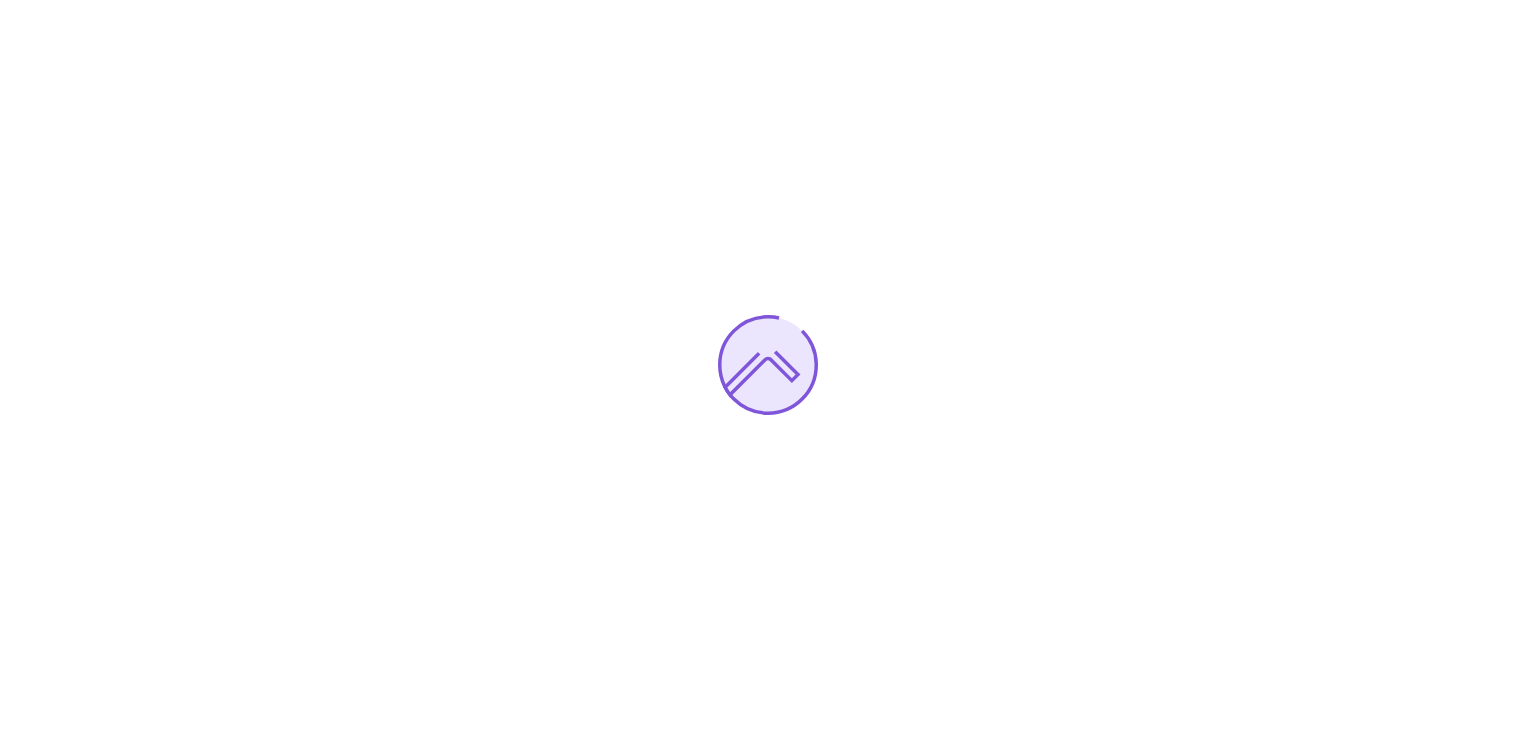 scroll, scrollTop: 0, scrollLeft: 0, axis: both 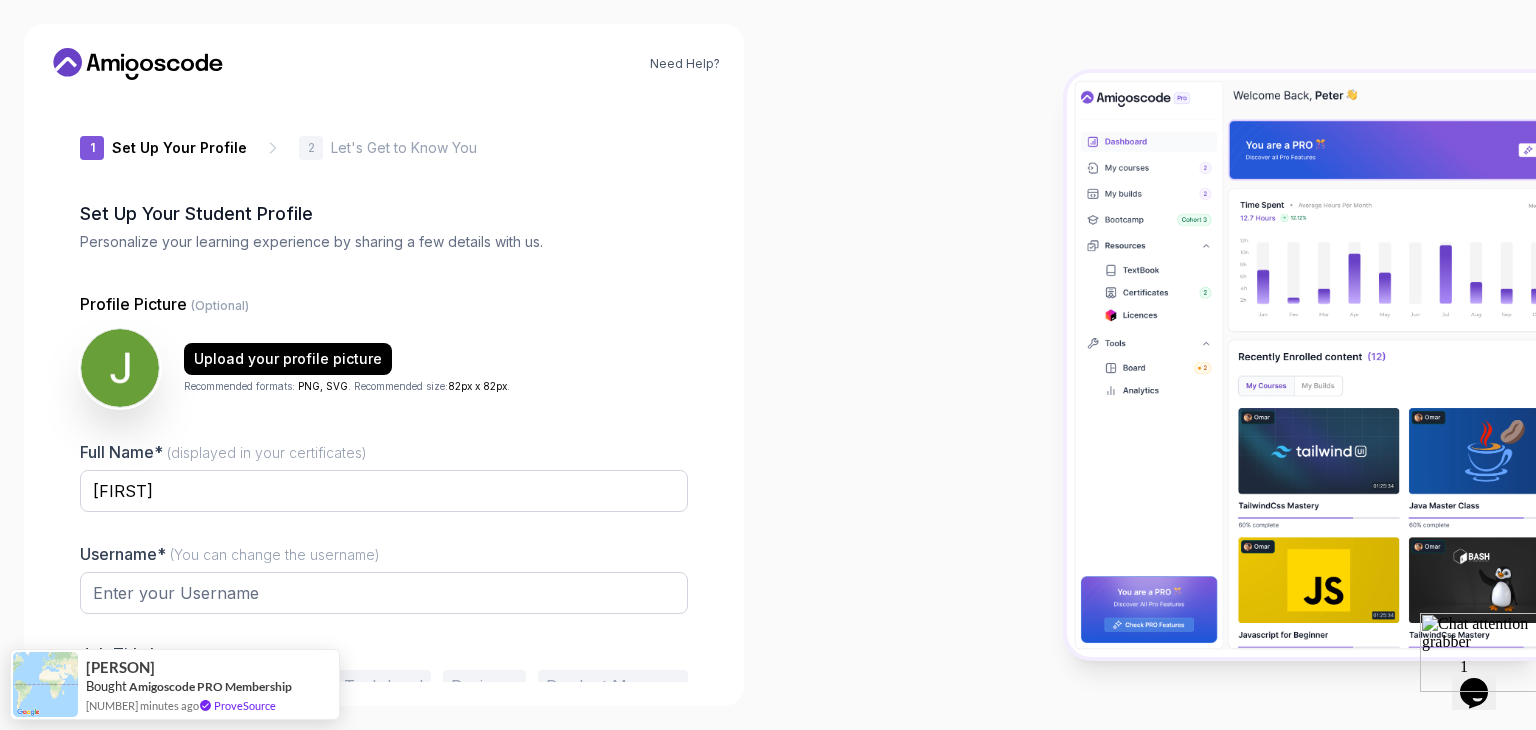 type on "[USERNAME]" 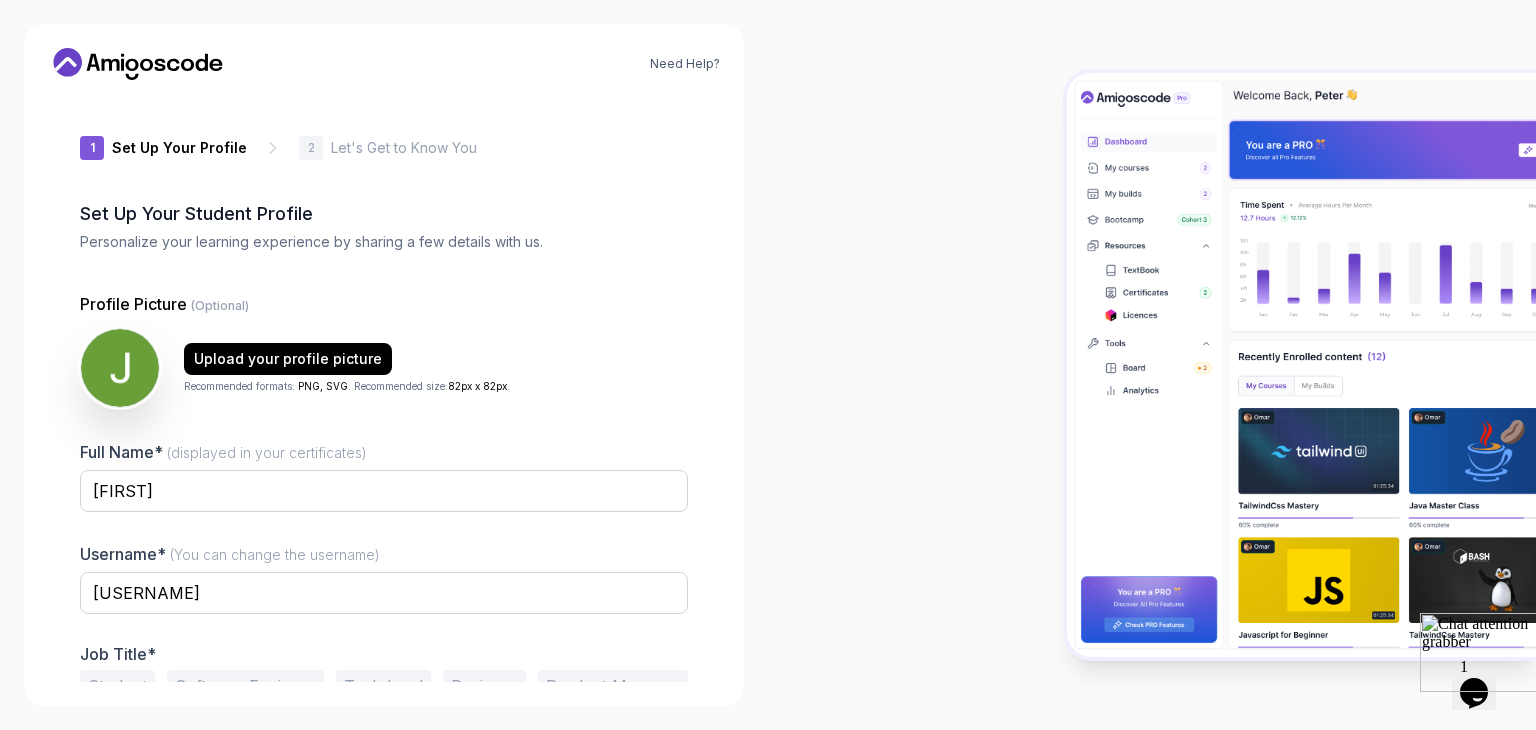 scroll, scrollTop: 104, scrollLeft: 0, axis: vertical 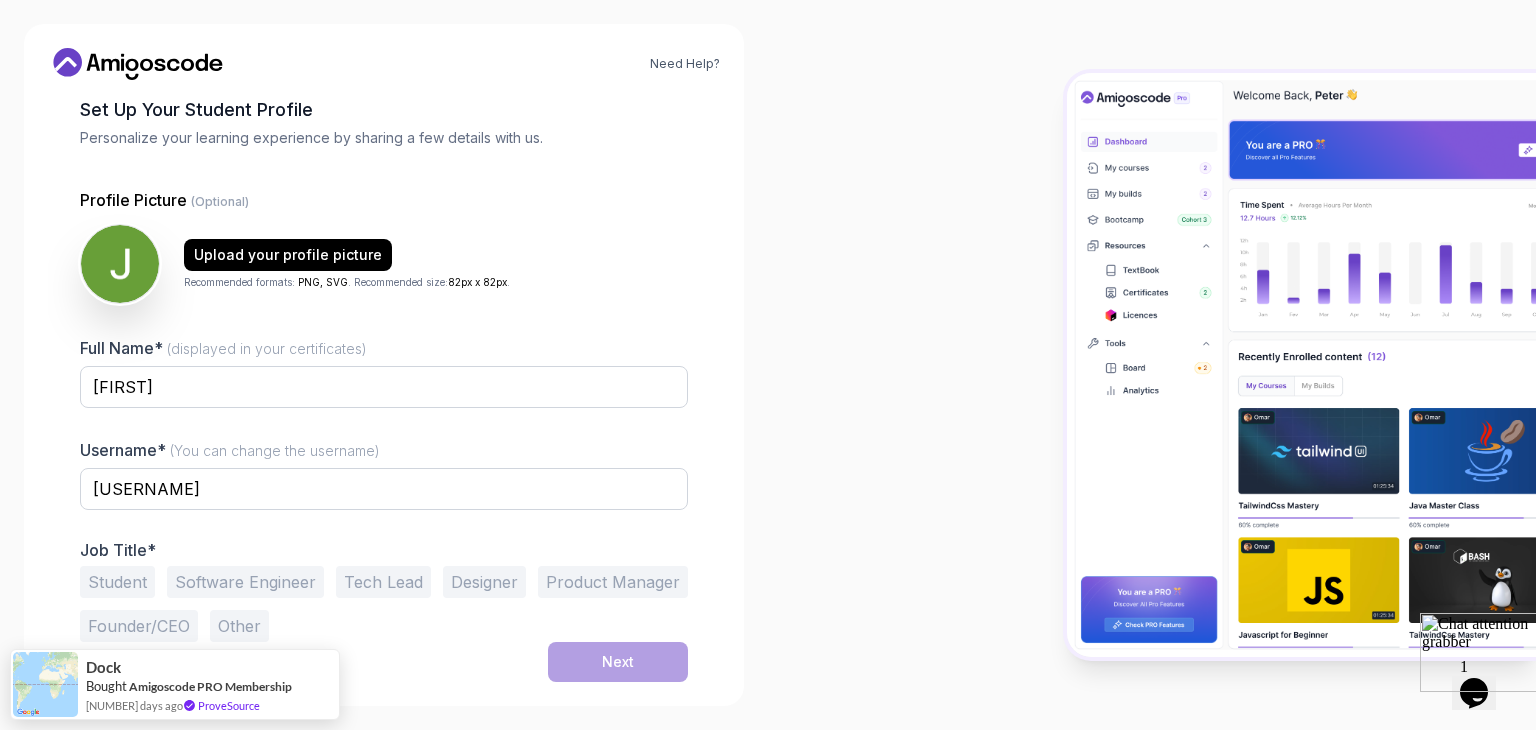 click on "Student" at bounding box center [117, 582] 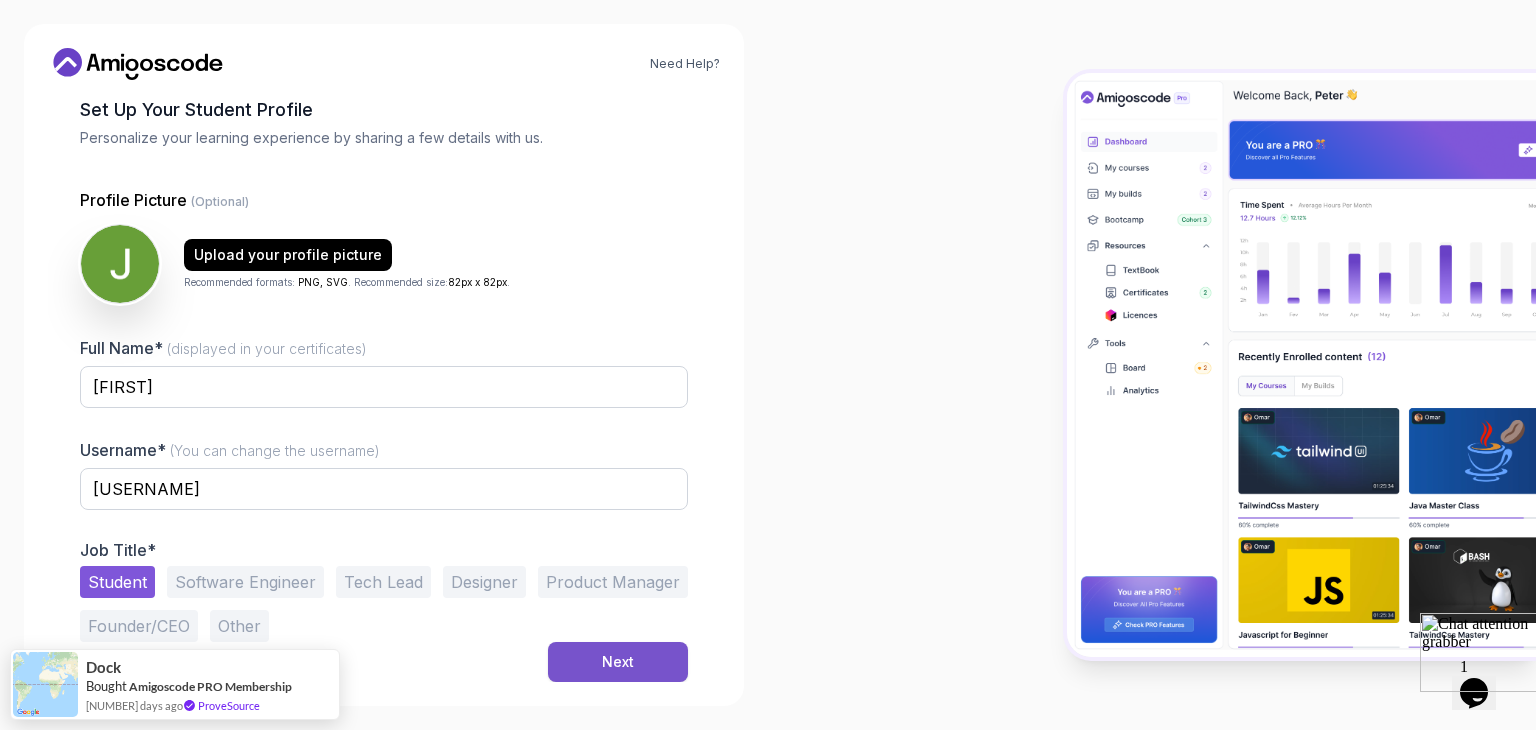 drag, startPoint x: 543, startPoint y: 642, endPoint x: 562, endPoint y: 643, distance: 19.026299 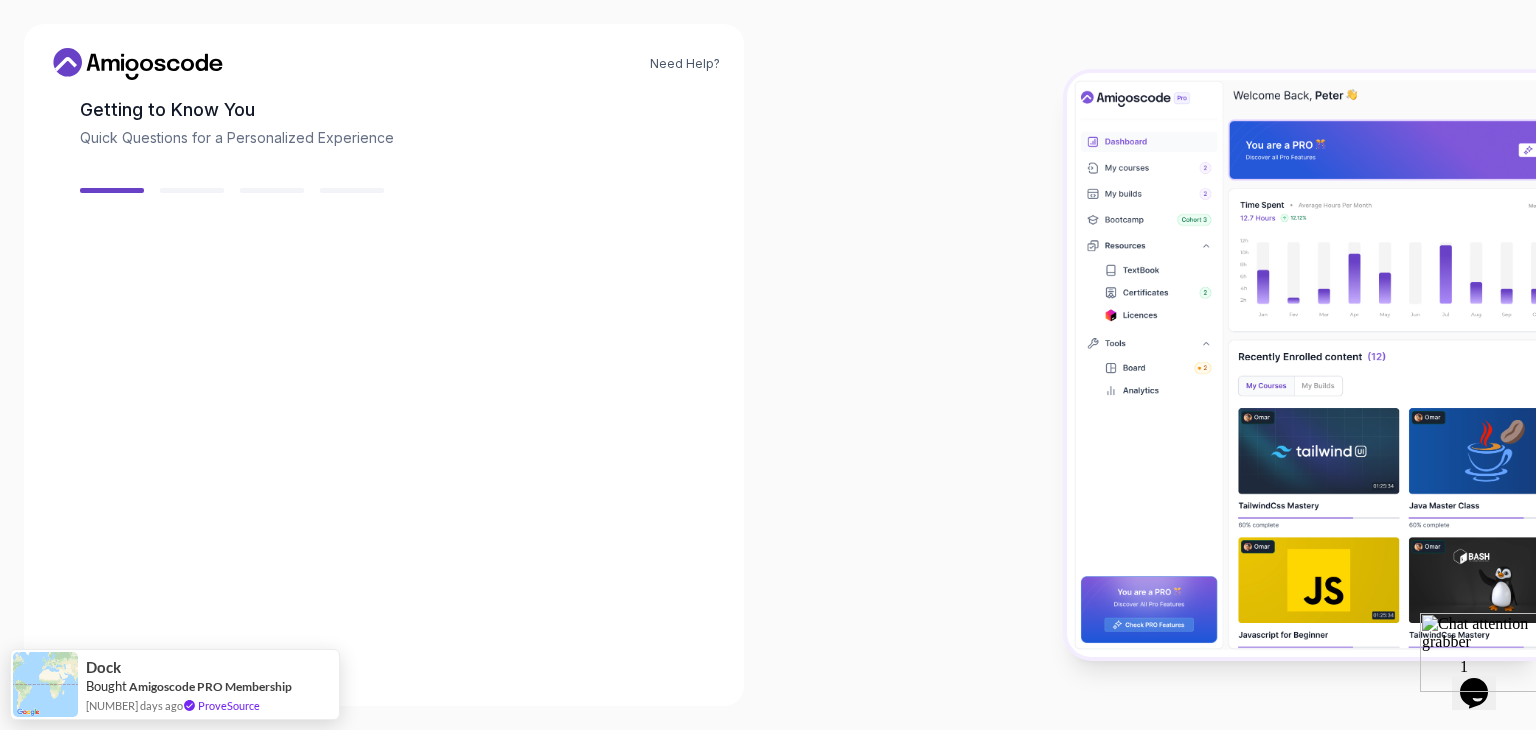 click on "Back Next" at bounding box center [384, 692] 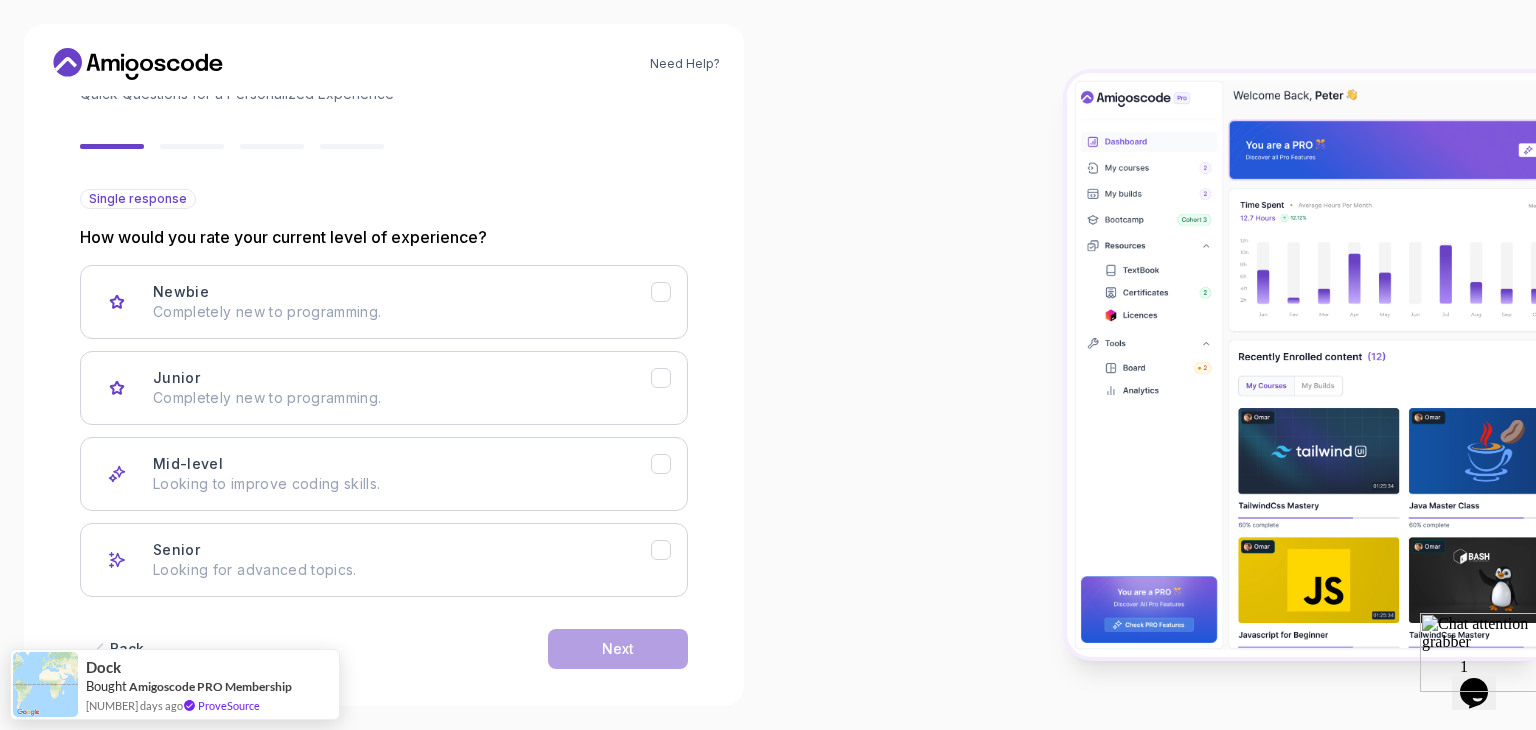 scroll, scrollTop: 151, scrollLeft: 0, axis: vertical 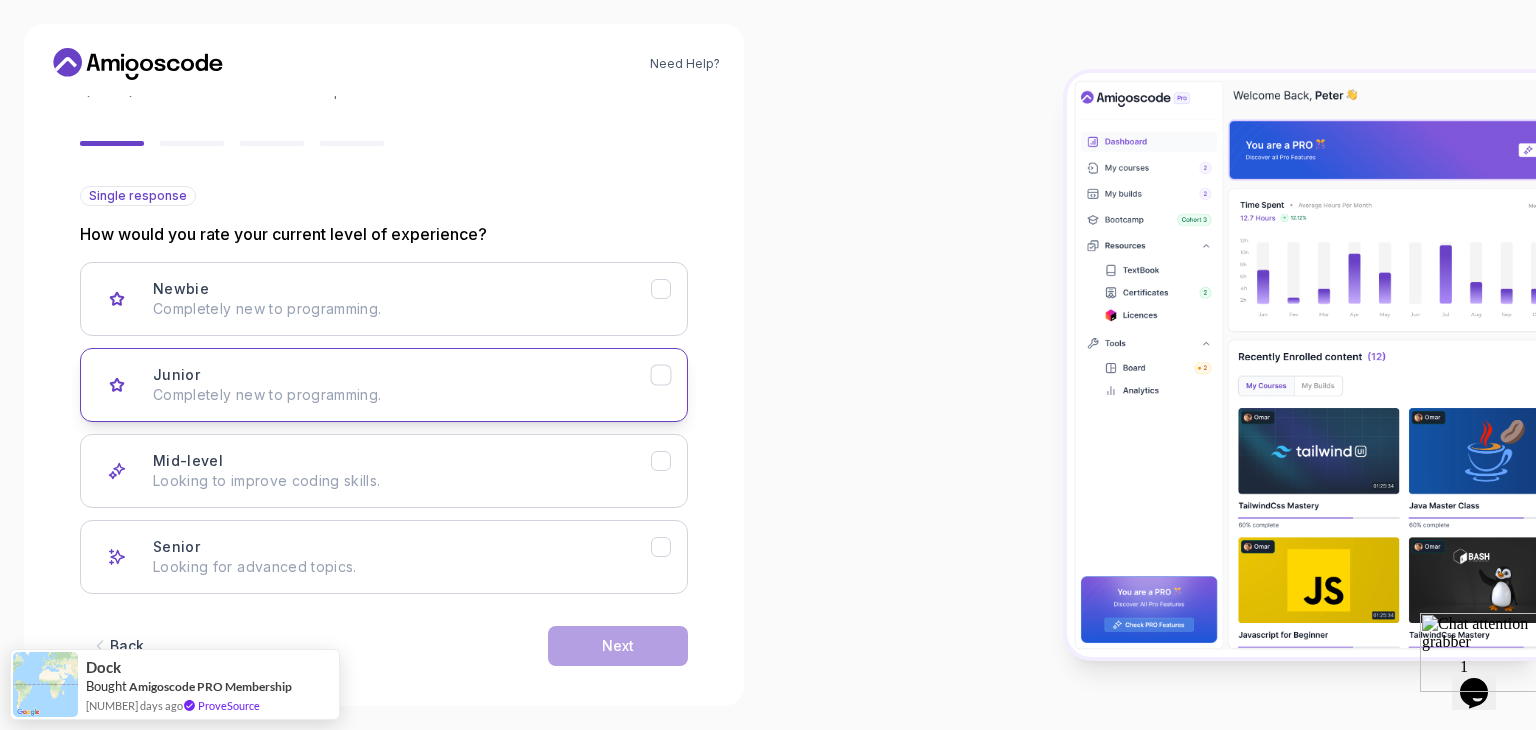 click on "Junior Completely new to programming." at bounding box center [402, 385] 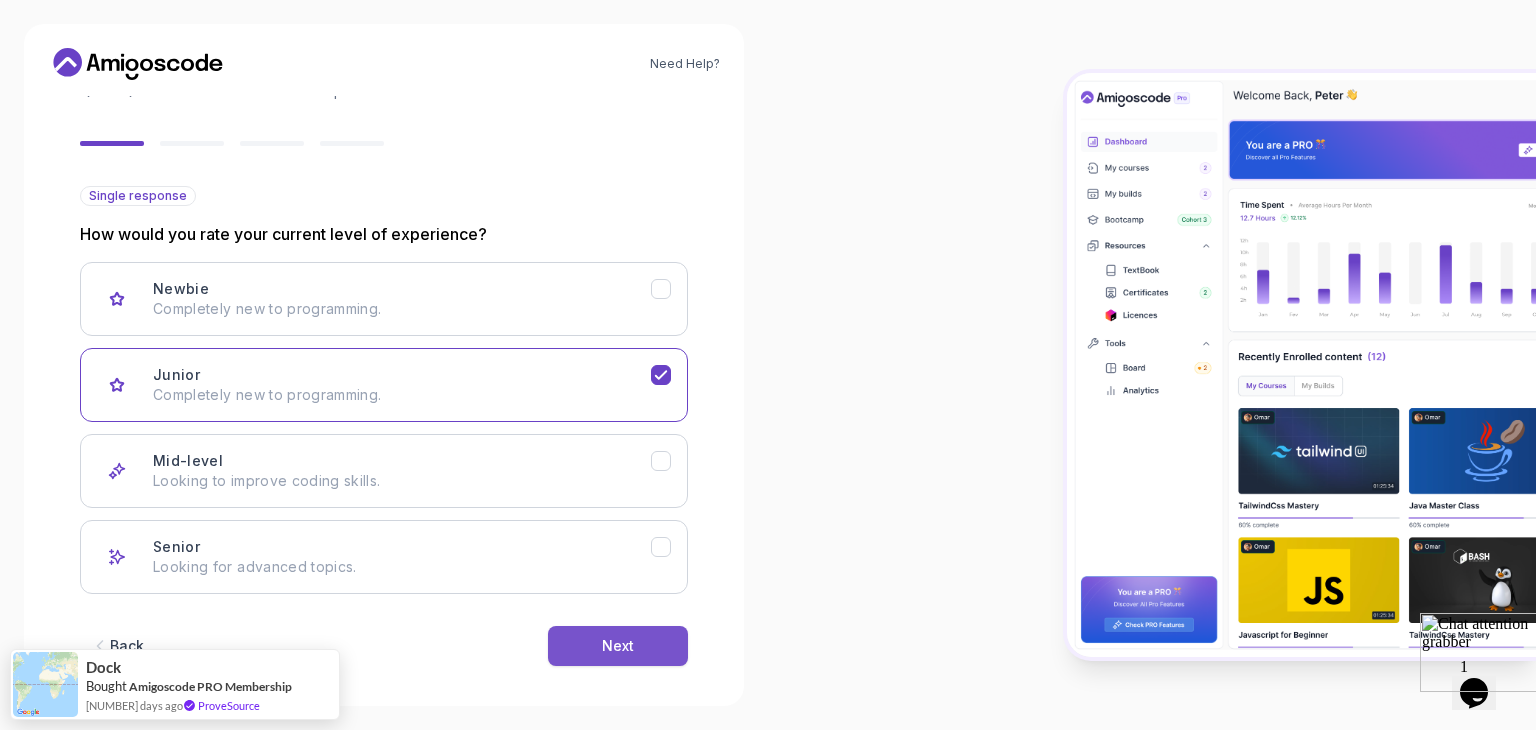 click on "Next" at bounding box center [618, 646] 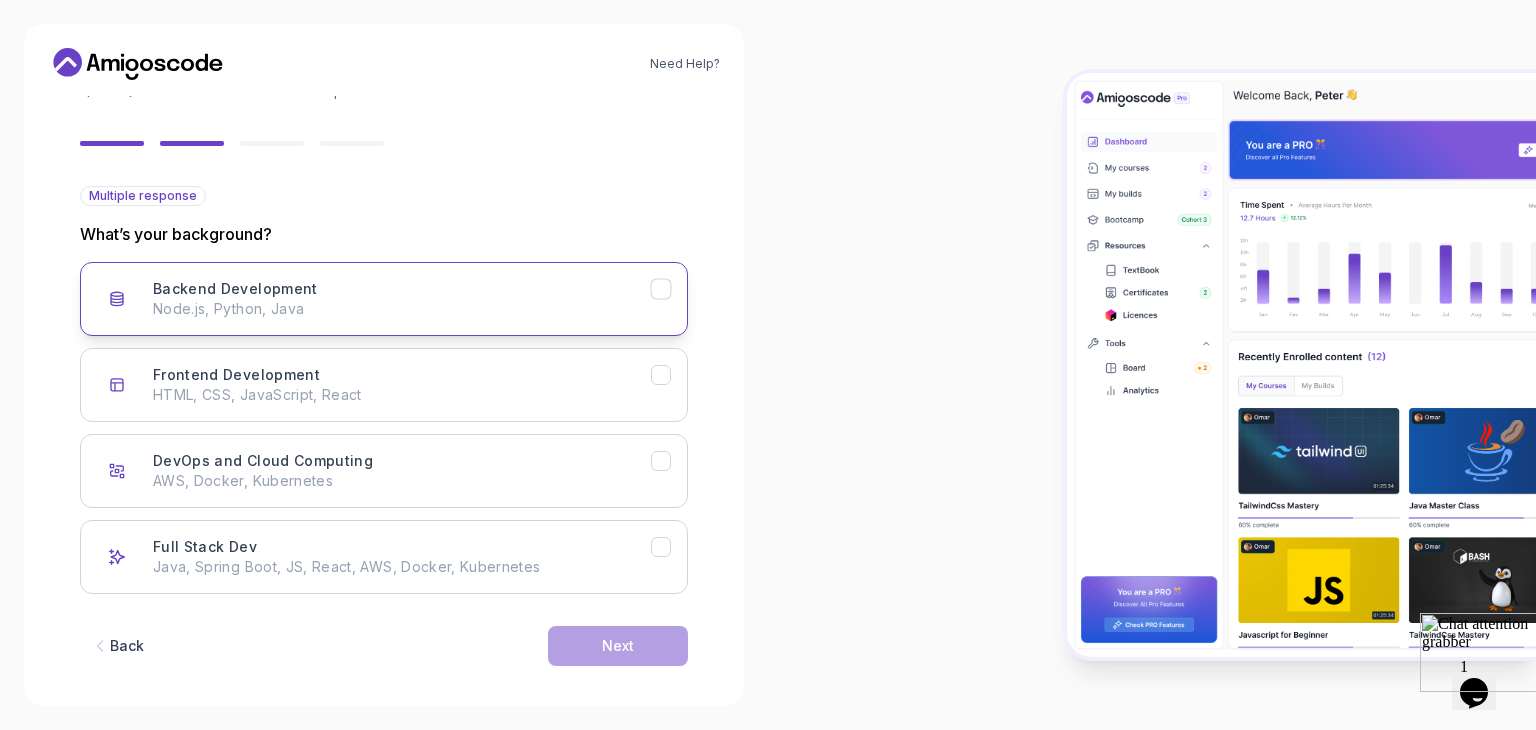 click on "Node.js, Python, Java" at bounding box center [402, 309] 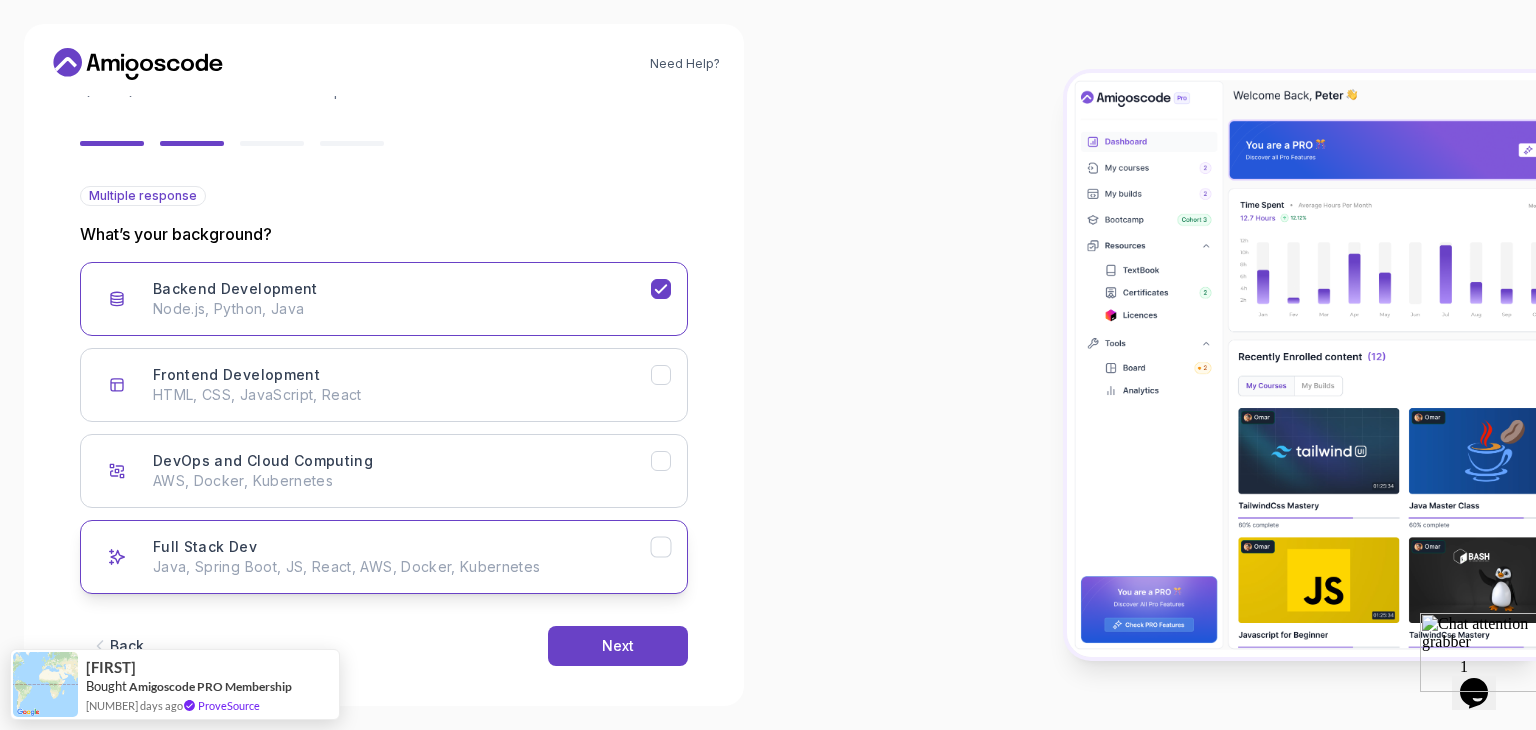 click on "Full Stack Dev Java, Spring Boot, JS, React, AWS, Docker, Kubernetes" at bounding box center [402, 557] 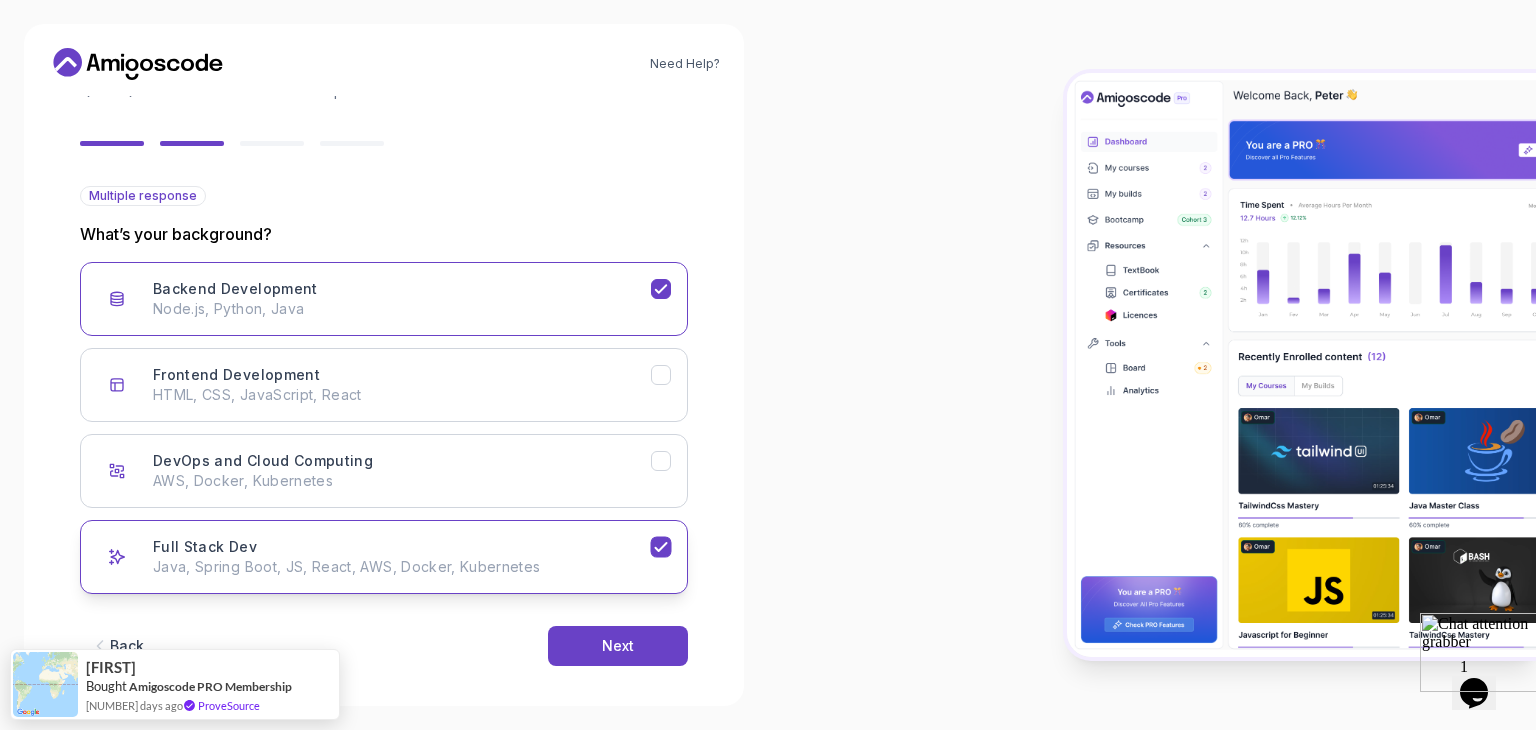 click 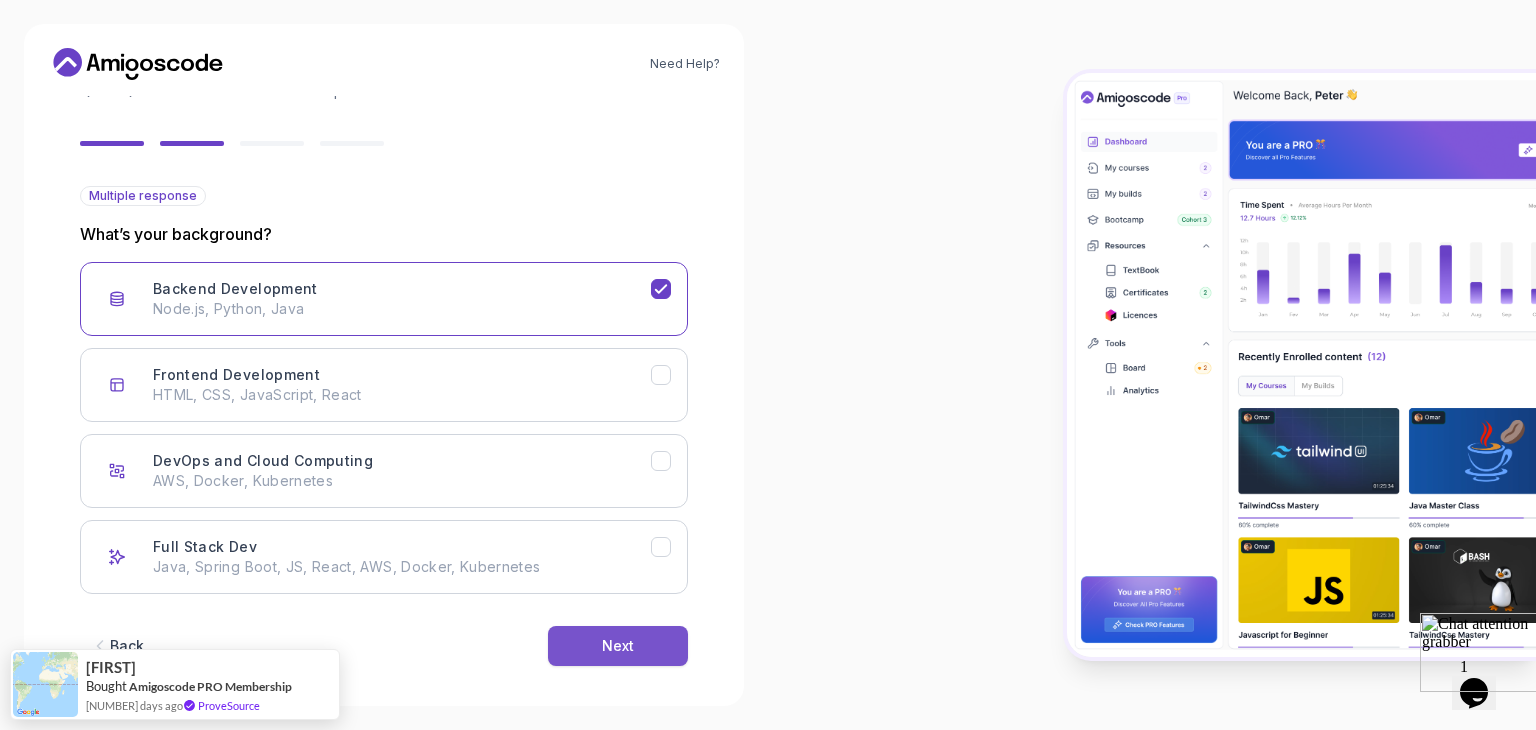 click on "Next" at bounding box center (618, 646) 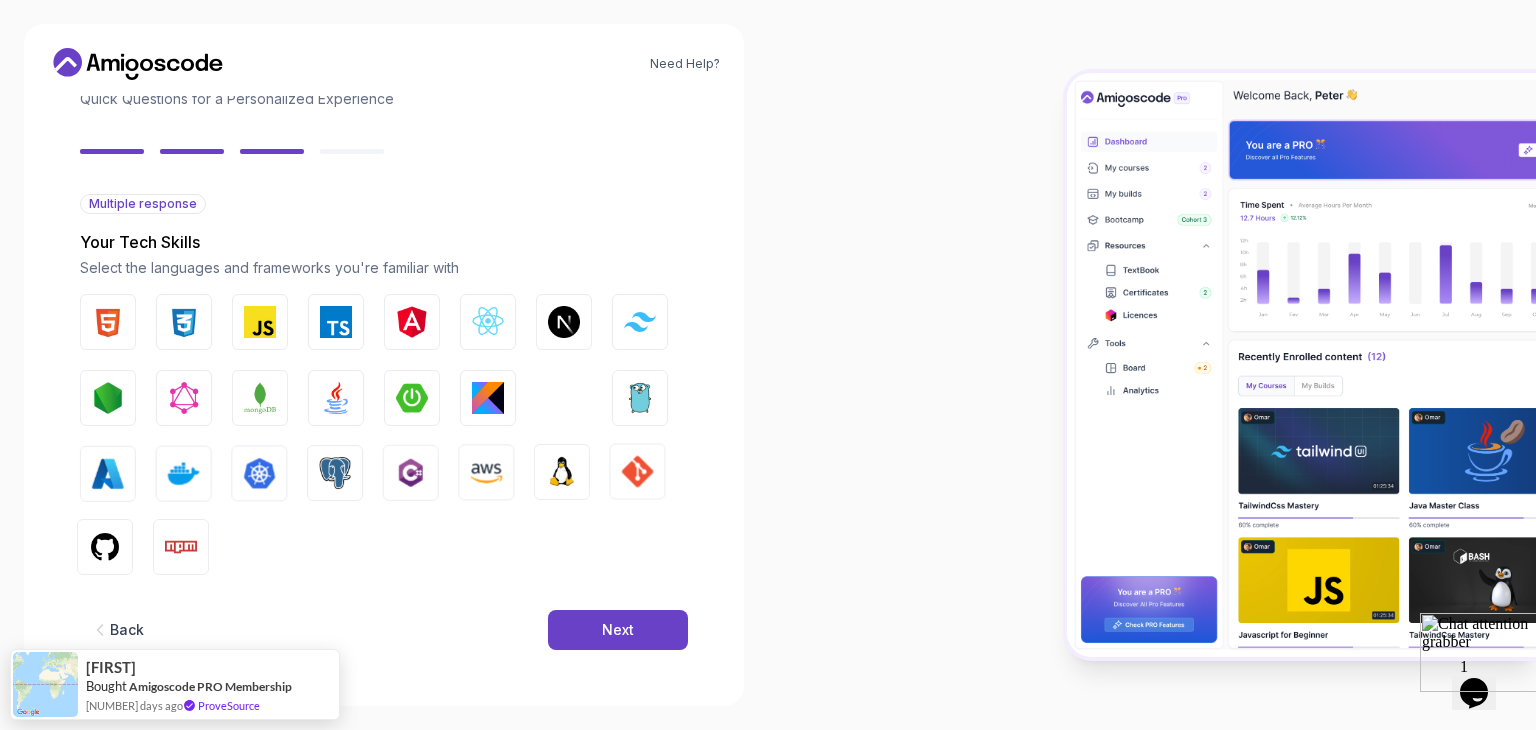 click on "Next" at bounding box center (618, 630) 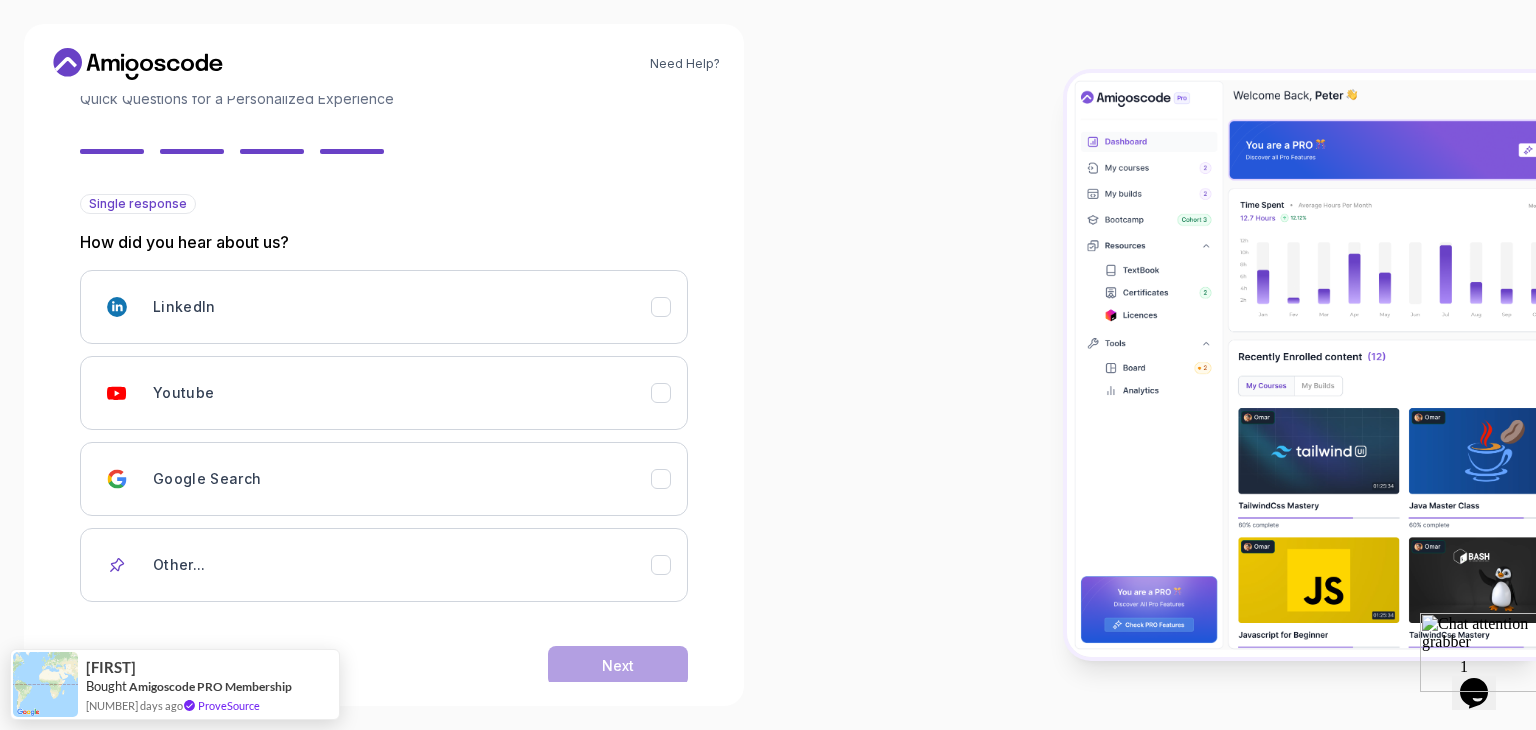 click on "Back Next" at bounding box center [384, 666] 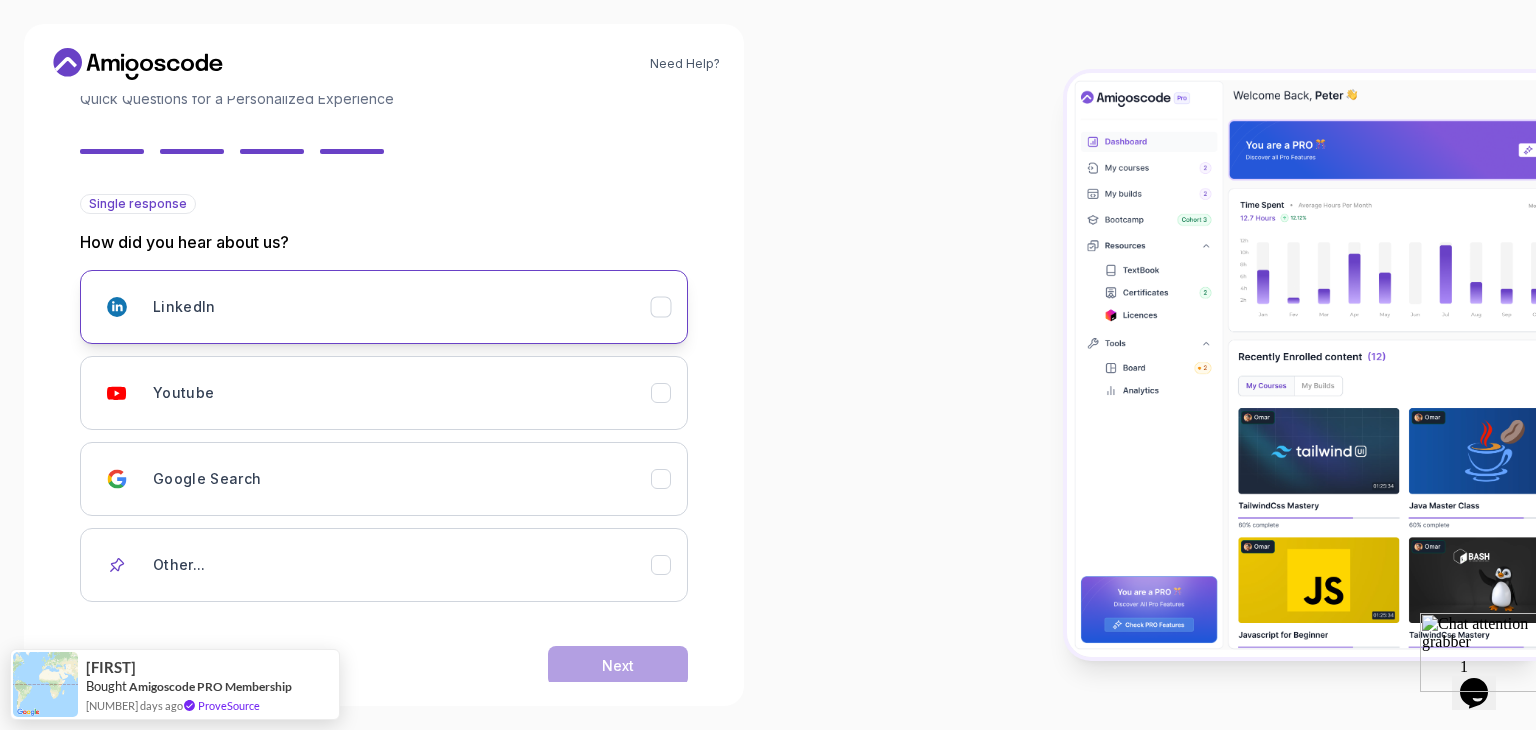 click on "LinkedIn" at bounding box center [402, 307] 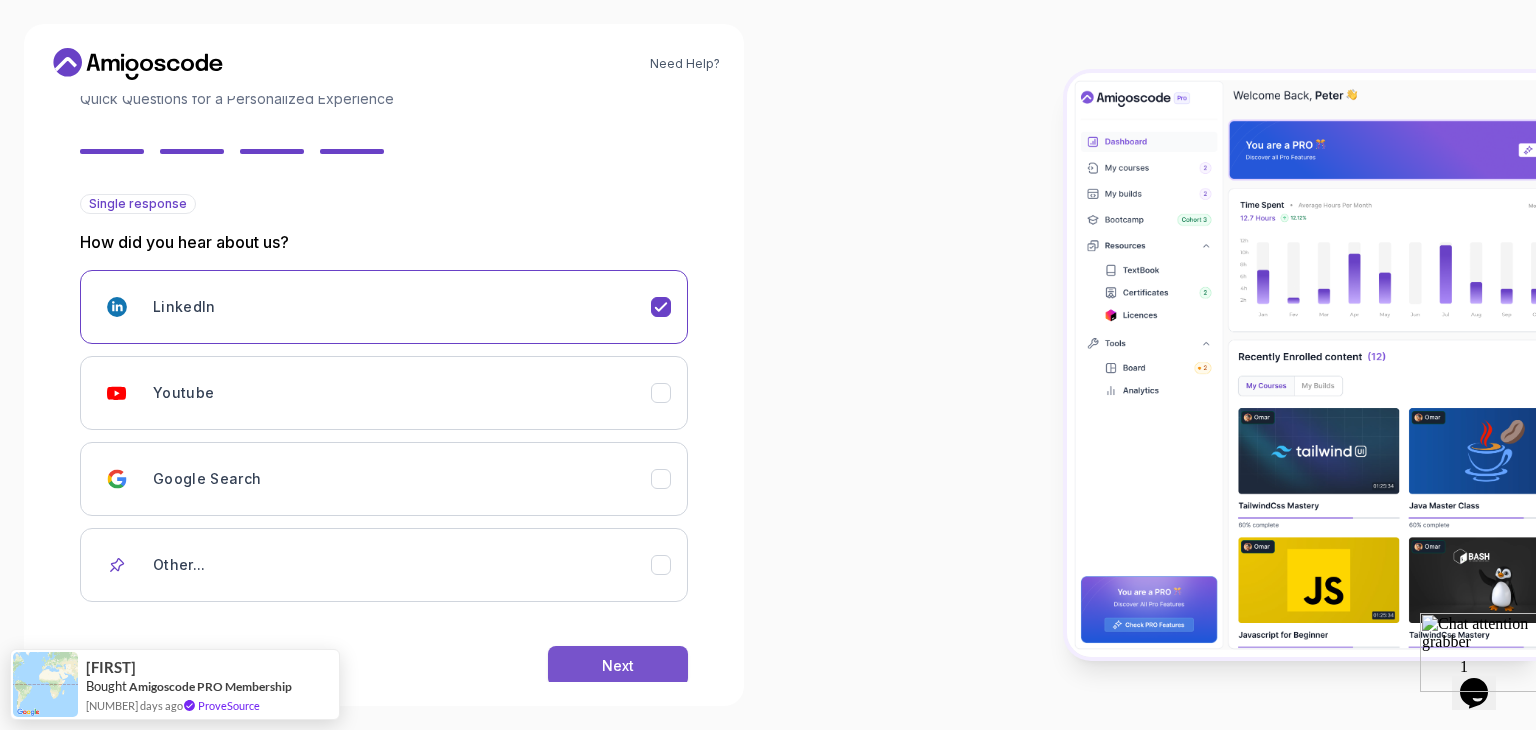 click on "Next" at bounding box center [618, 666] 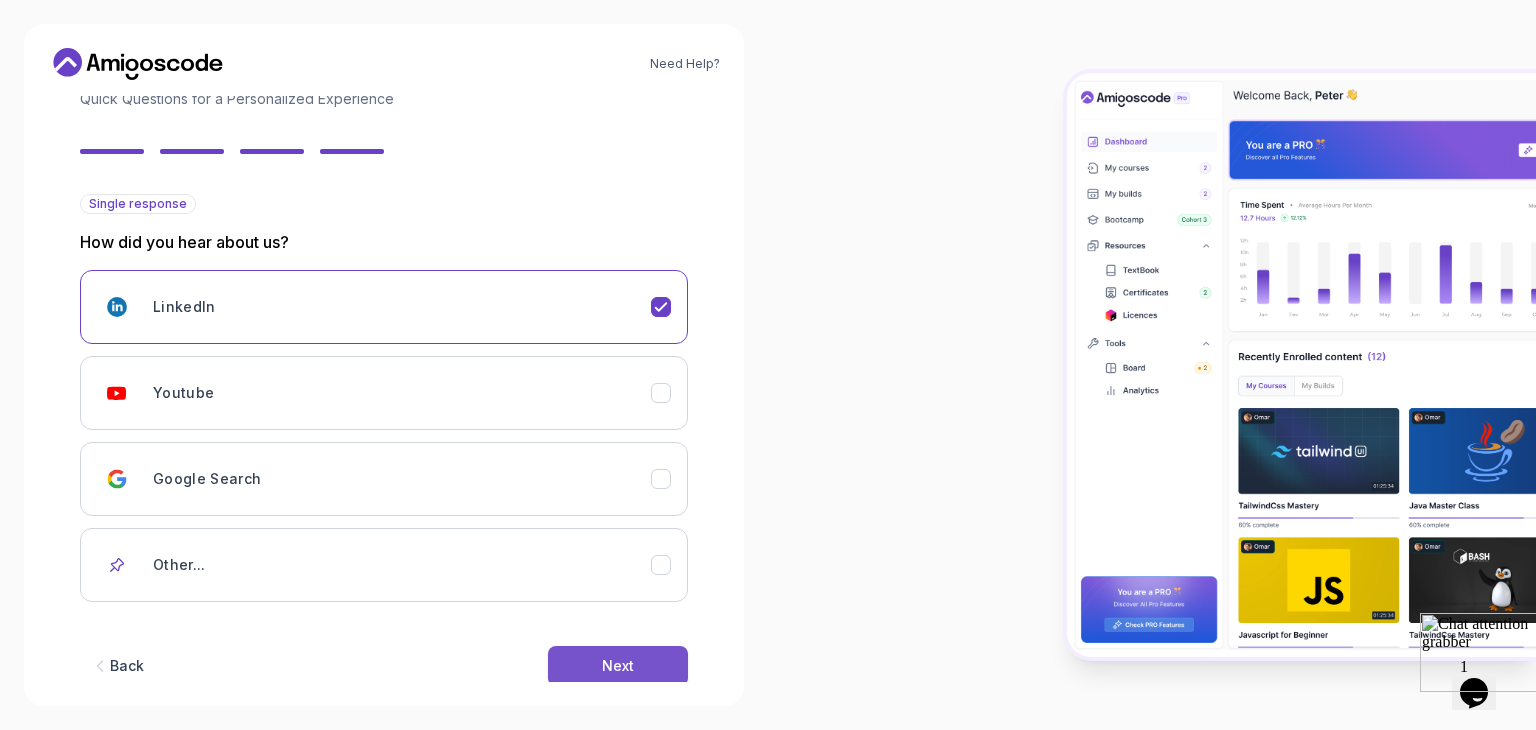 scroll, scrollTop: 0, scrollLeft: 0, axis: both 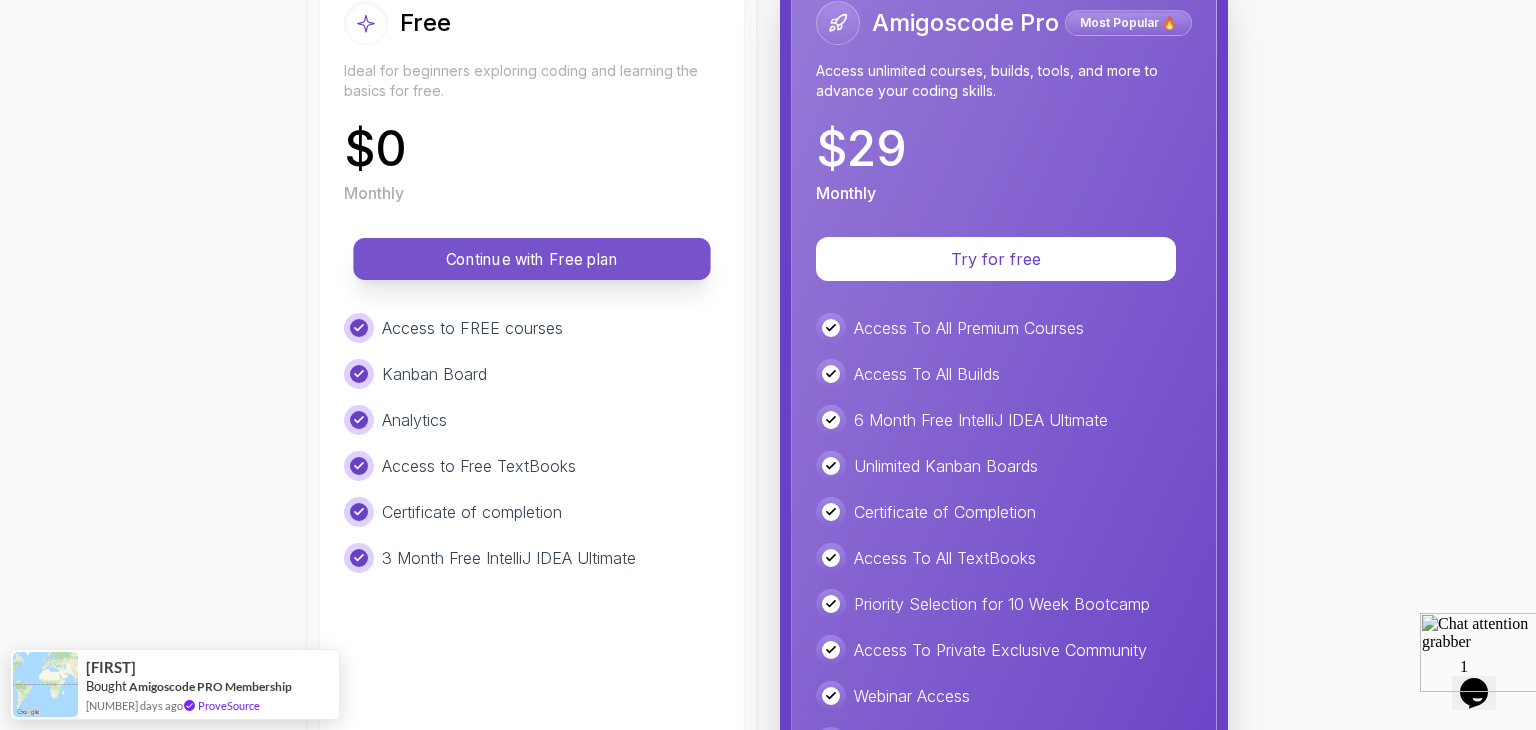 click on "Continue with Free plan" at bounding box center (532, 259) 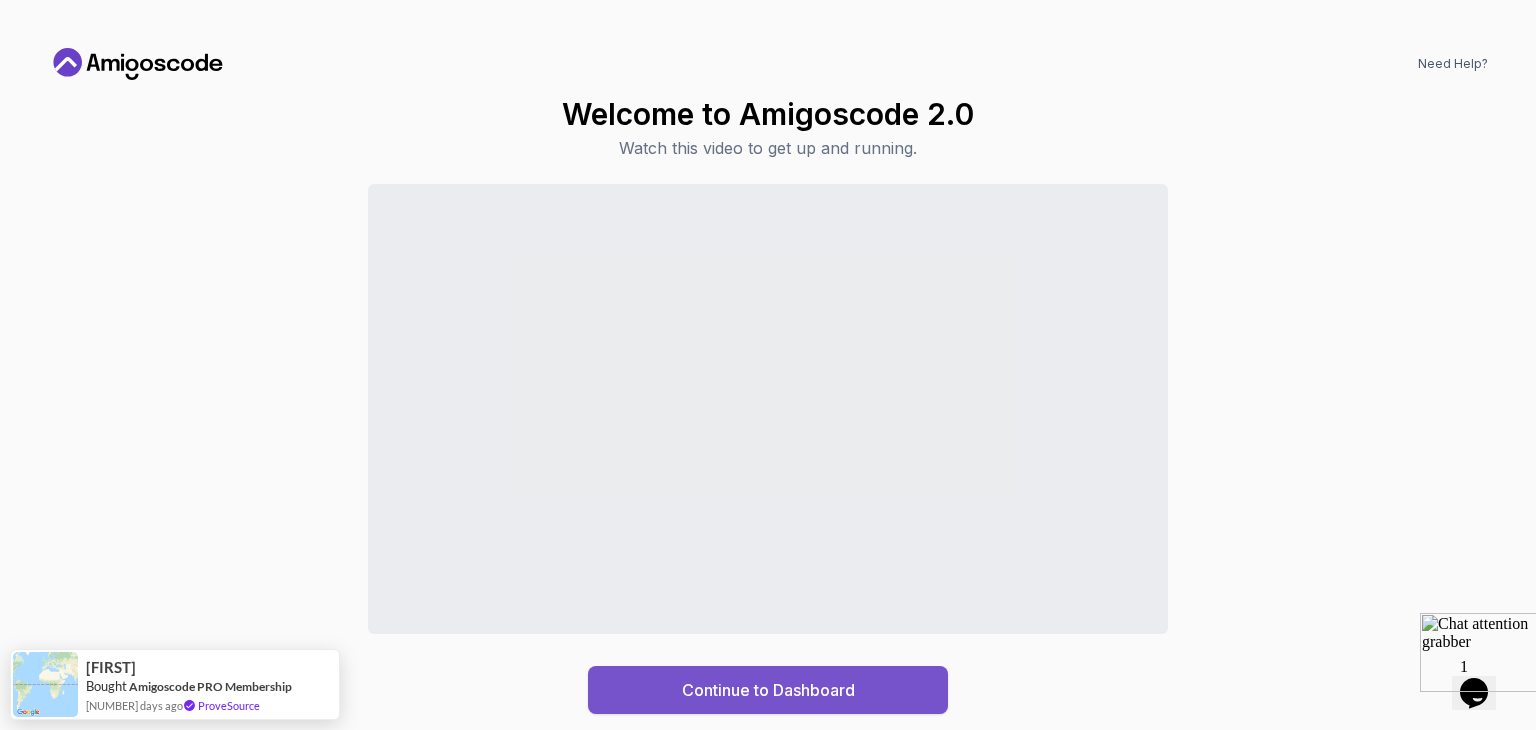 click on "Continue to Dashboard" at bounding box center [768, 690] 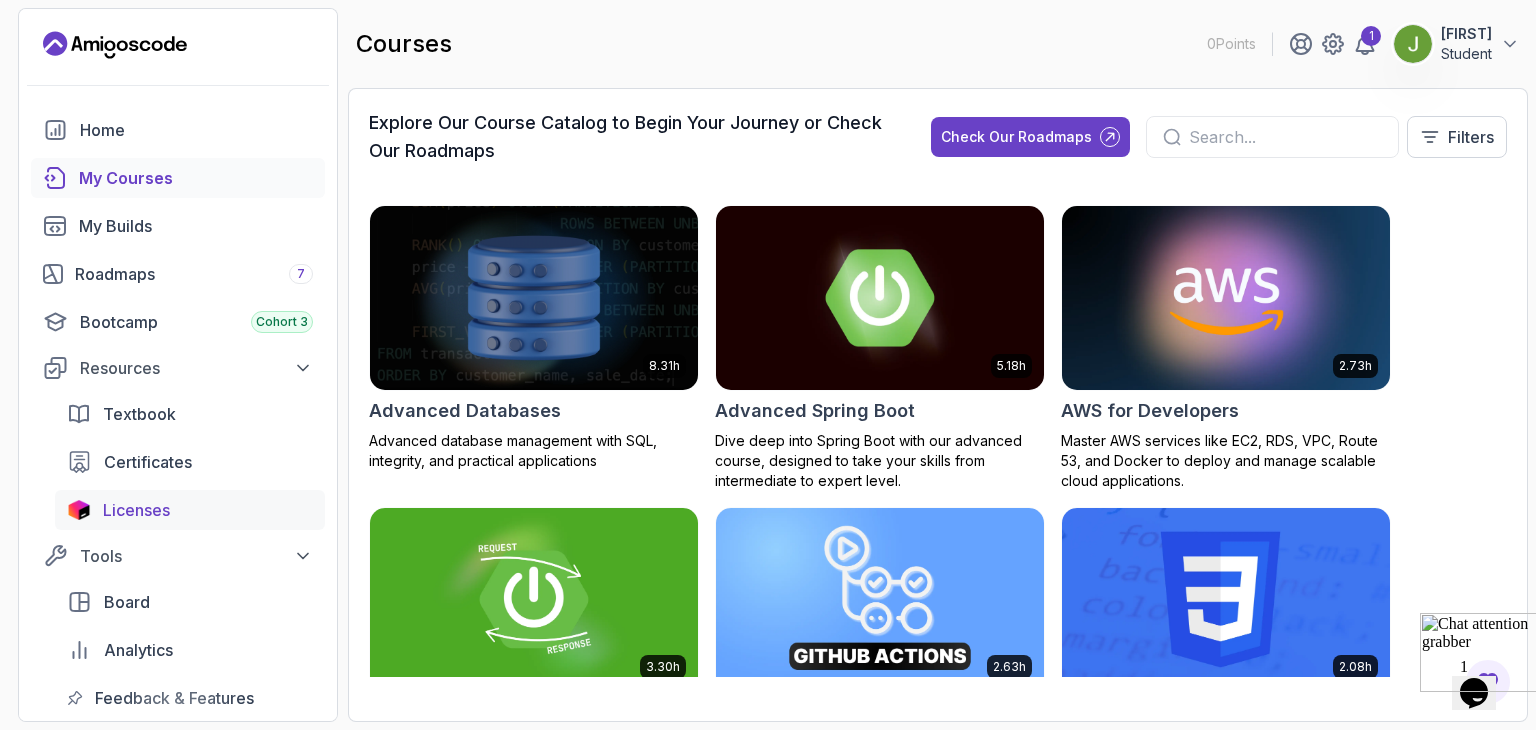 click on "Licenses" at bounding box center [136, 510] 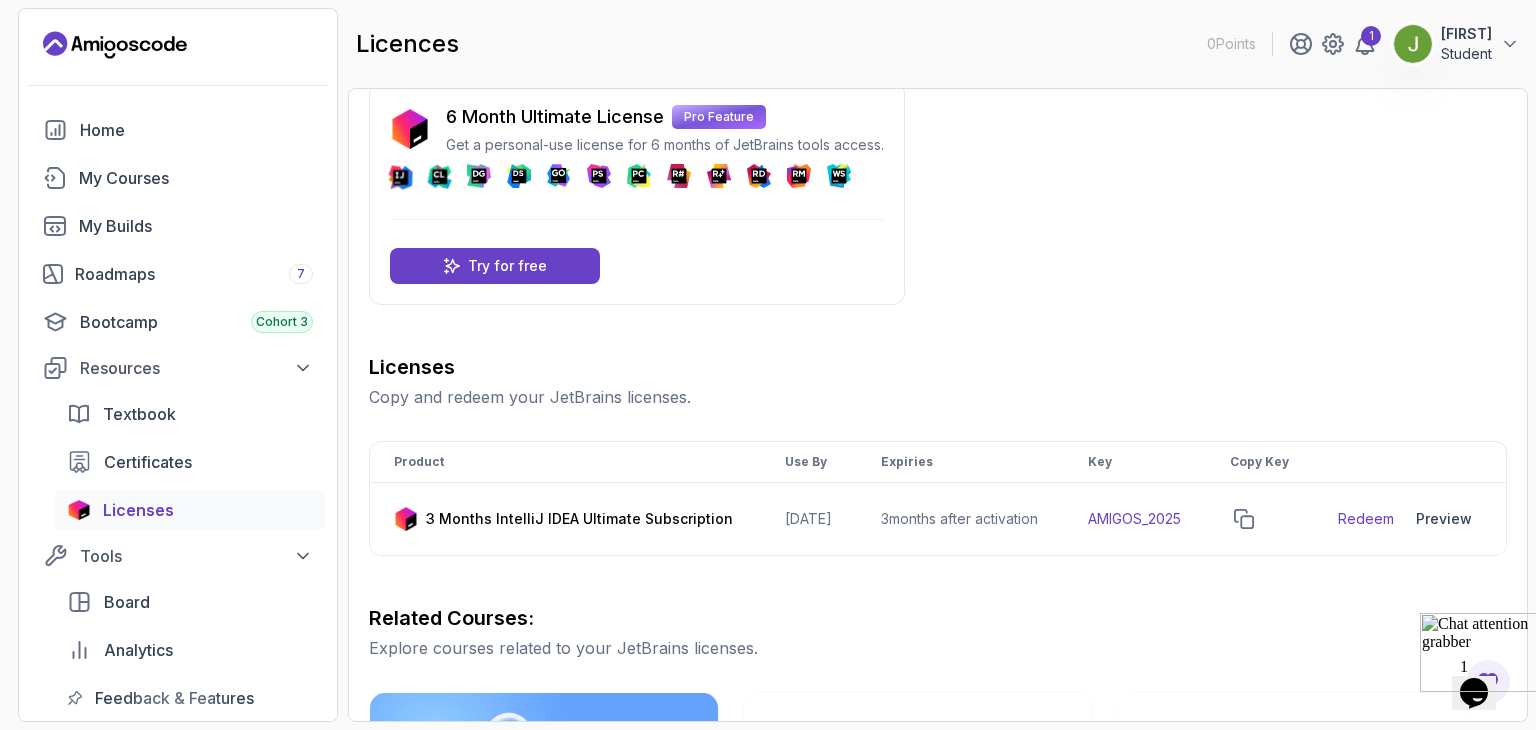 scroll, scrollTop: 28, scrollLeft: 0, axis: vertical 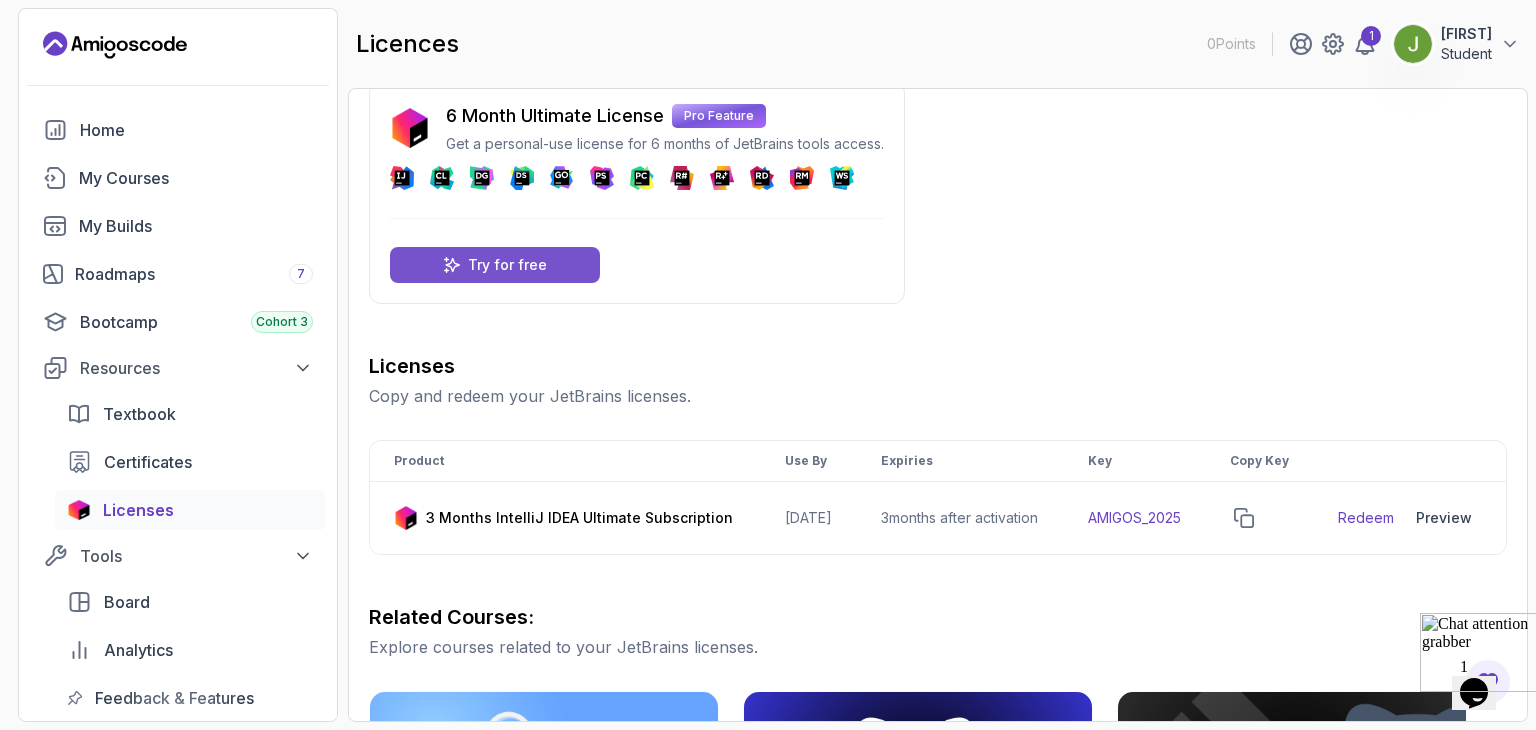 click on "Try for free" at bounding box center [507, 265] 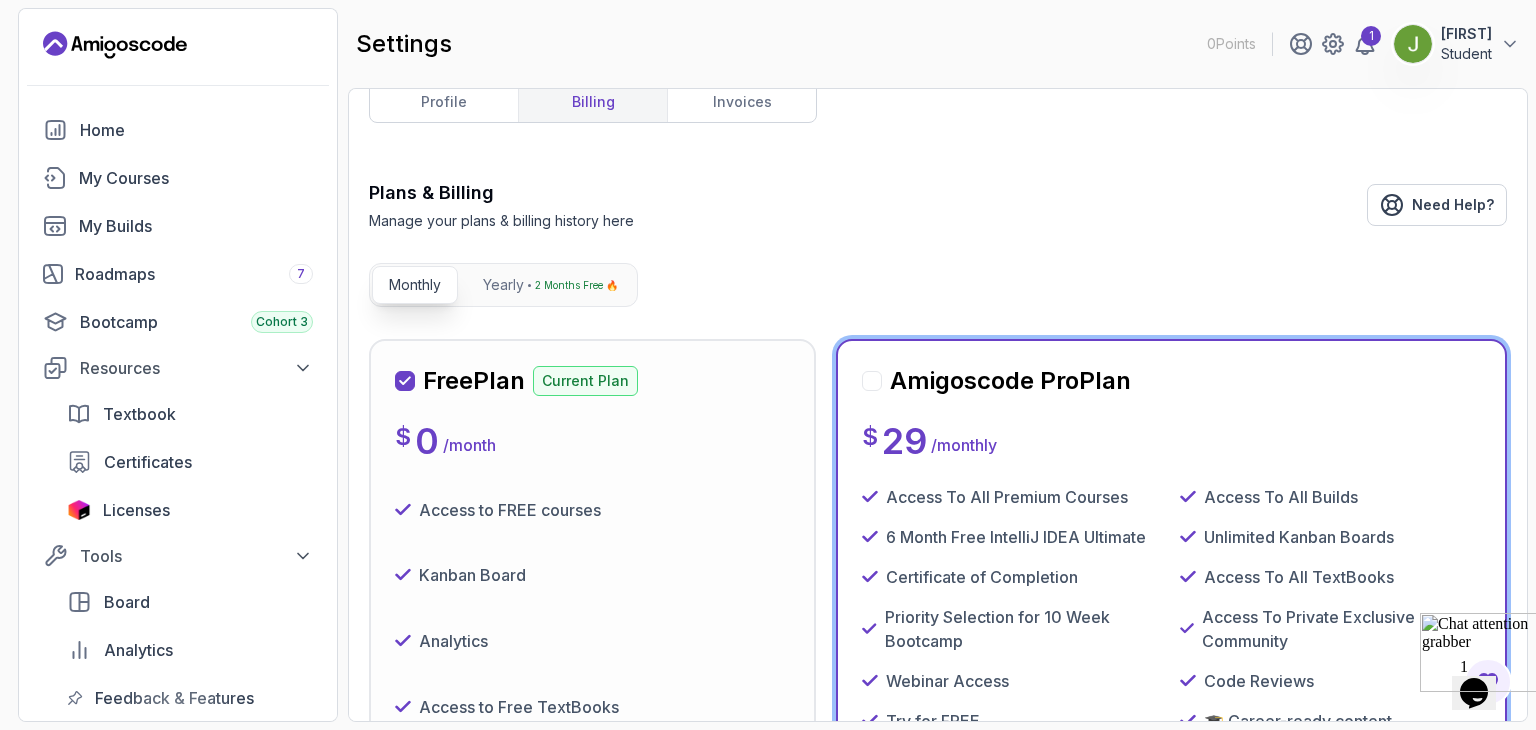 click on "Access to FREE courses" at bounding box center (592, 510) 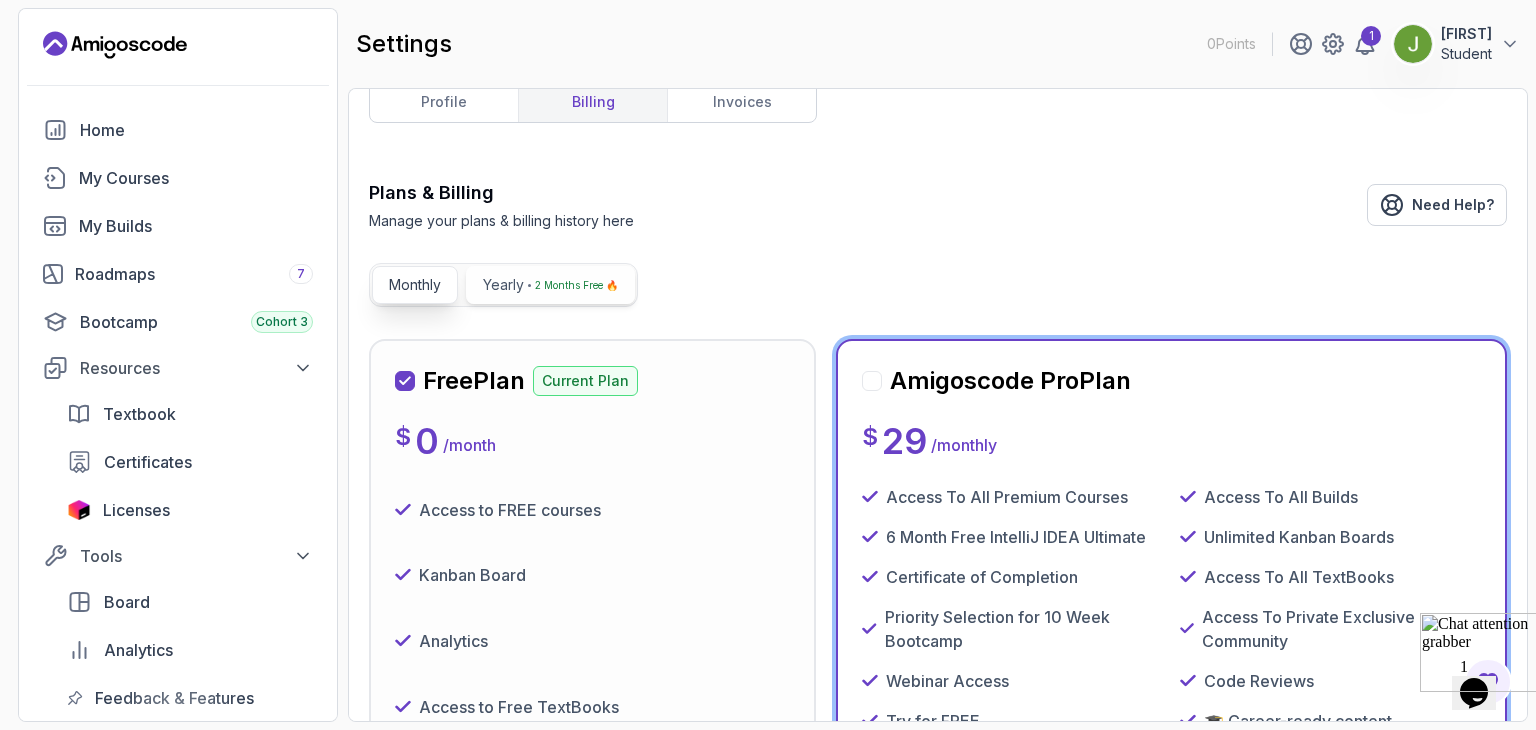click on "2 Months Free 🔥" at bounding box center (576, 285) 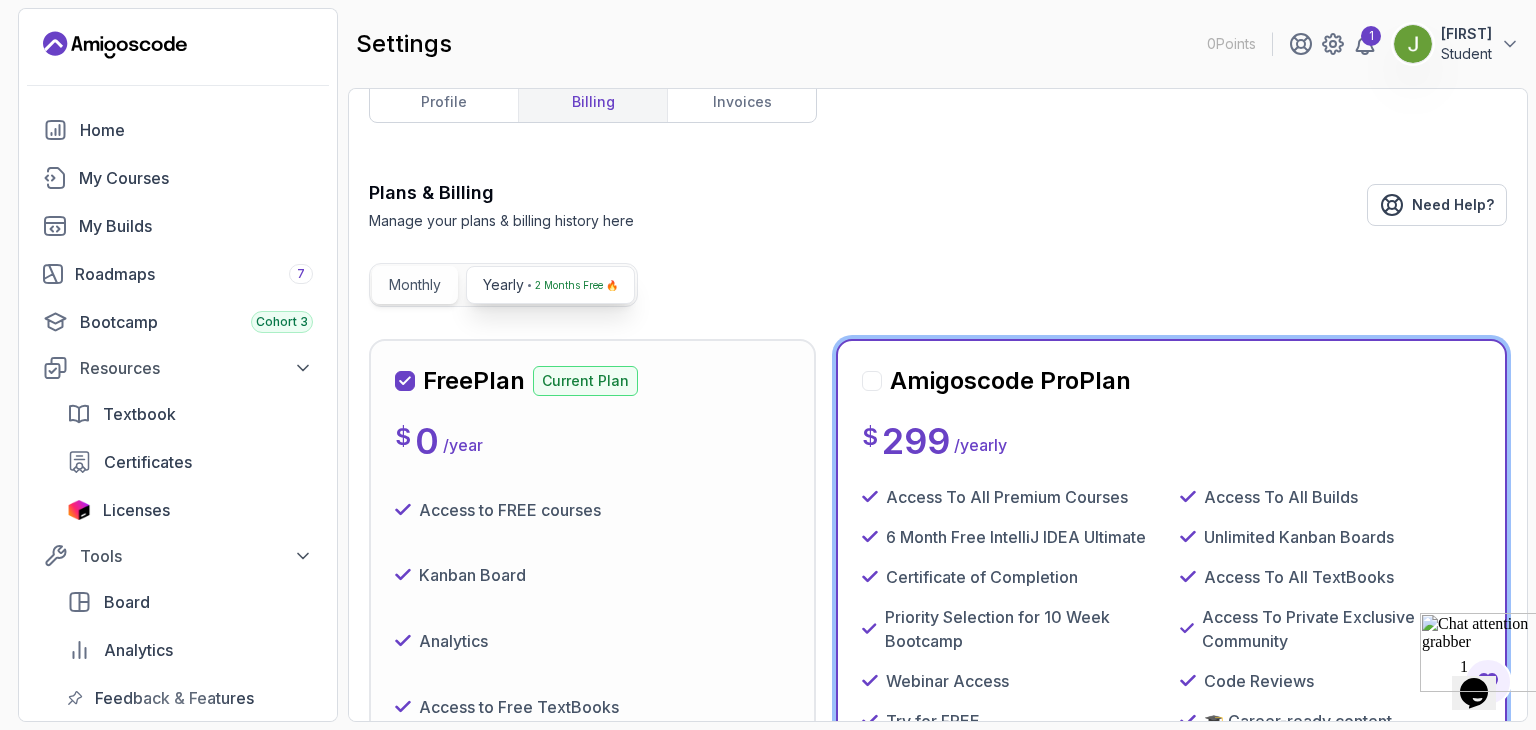 click on "Monthly" at bounding box center [415, 285] 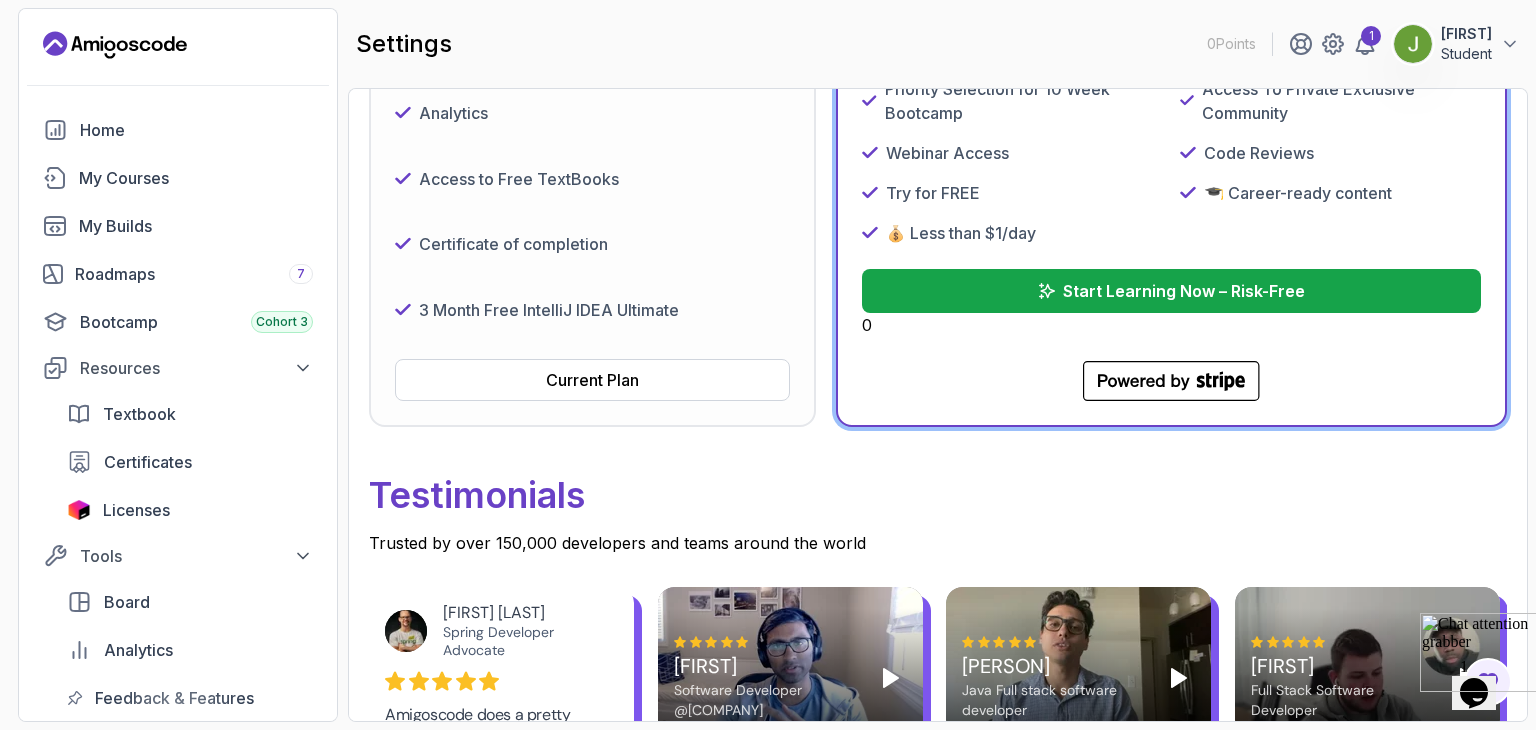 scroll, scrollTop: 564, scrollLeft: 0, axis: vertical 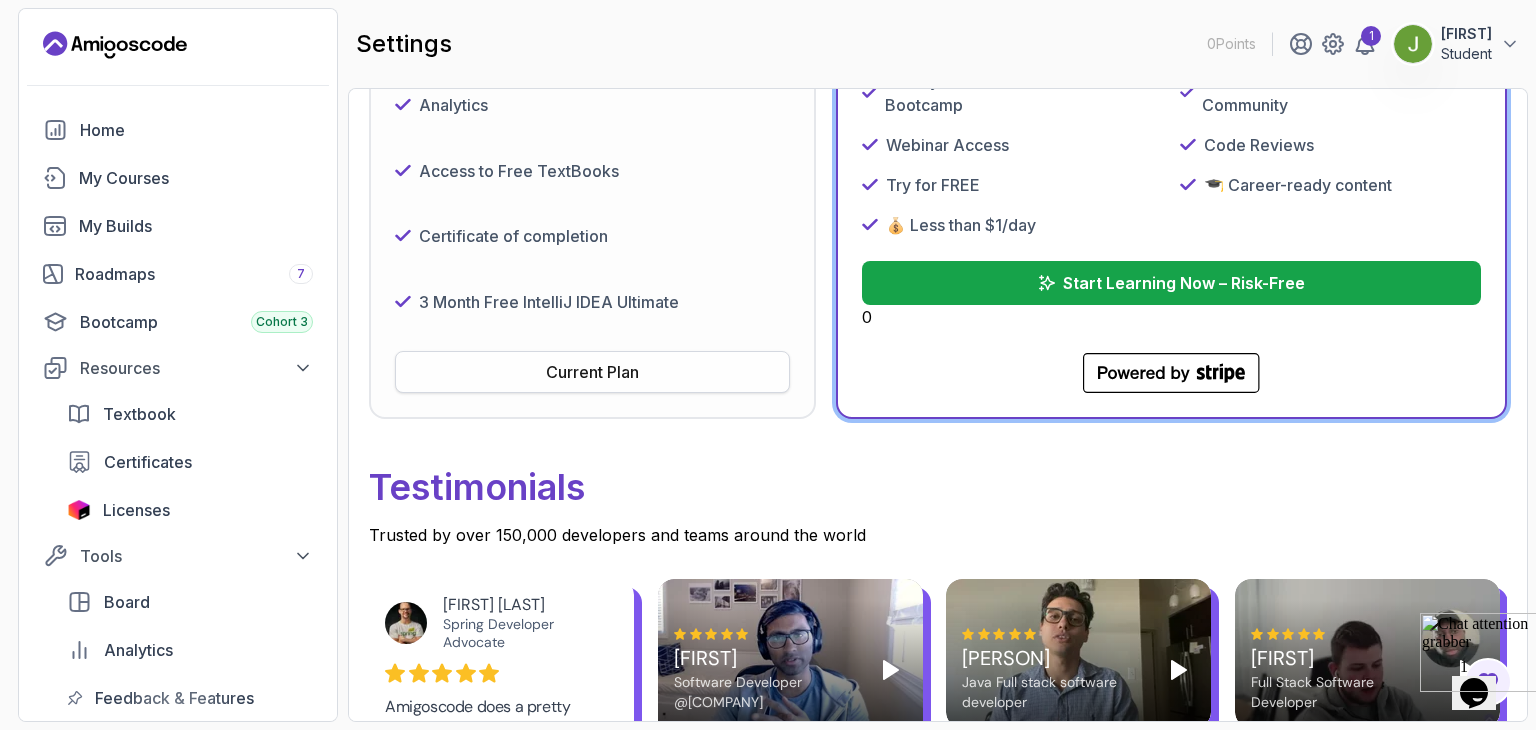 click on "Current Plan" at bounding box center [592, 372] 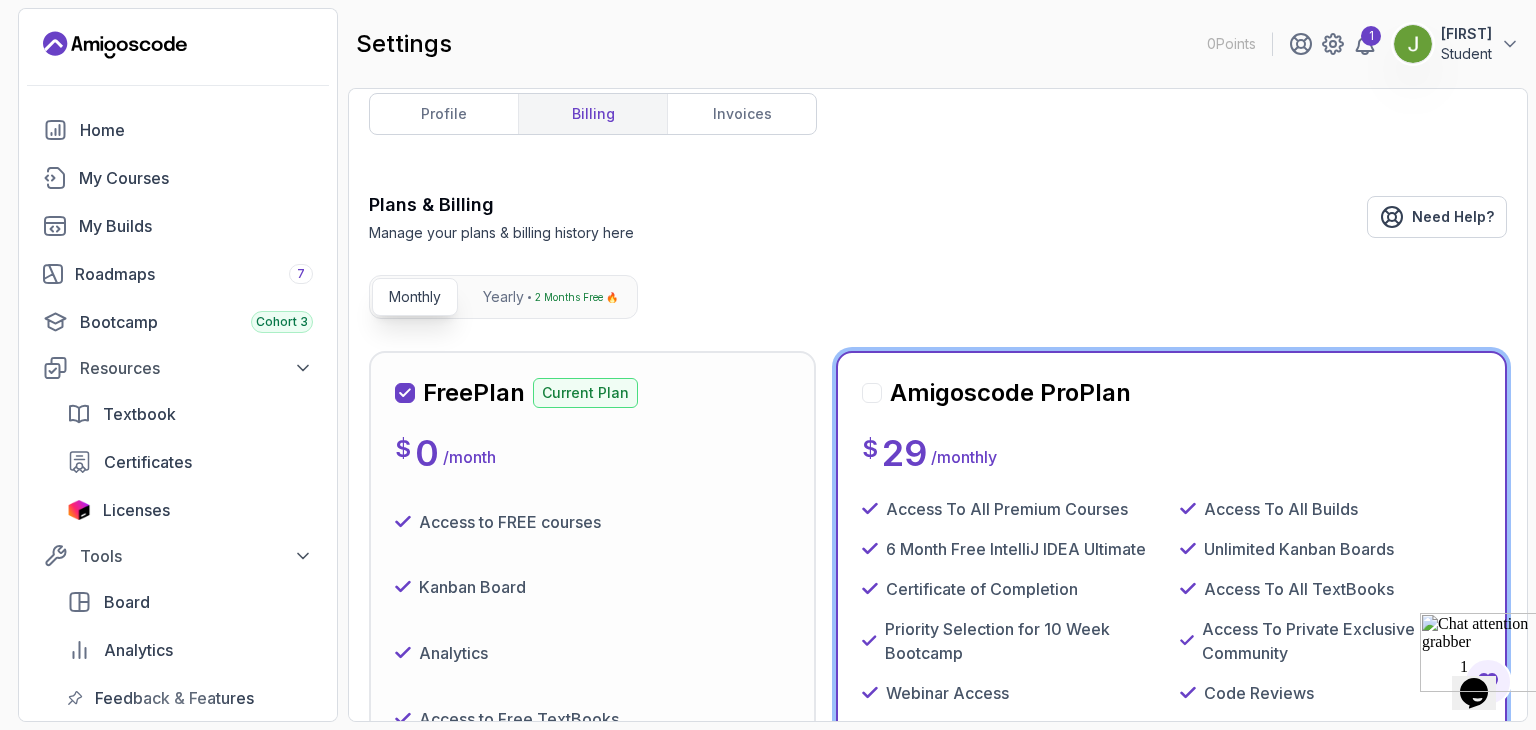 scroll, scrollTop: 0, scrollLeft: 0, axis: both 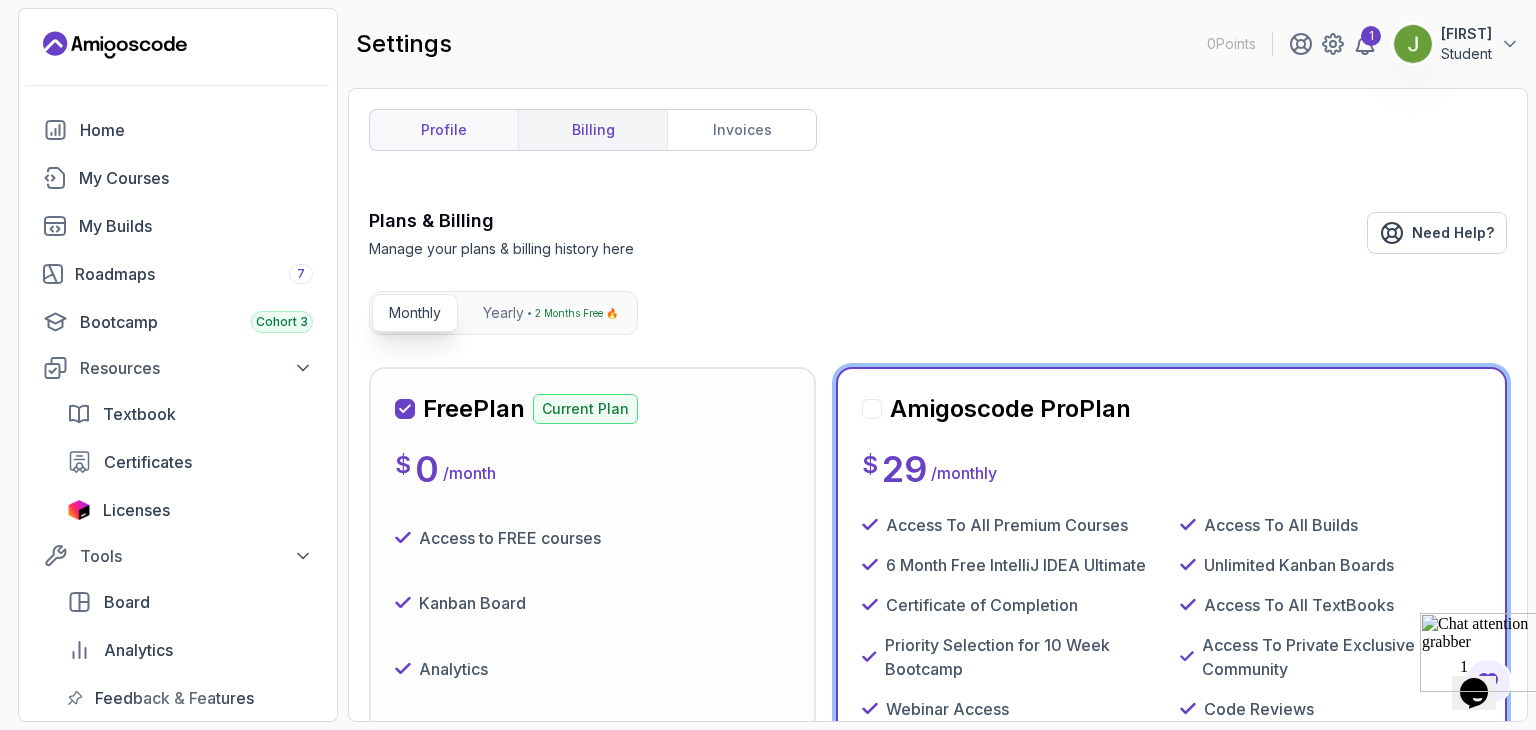 click on "profile" at bounding box center [444, 130] 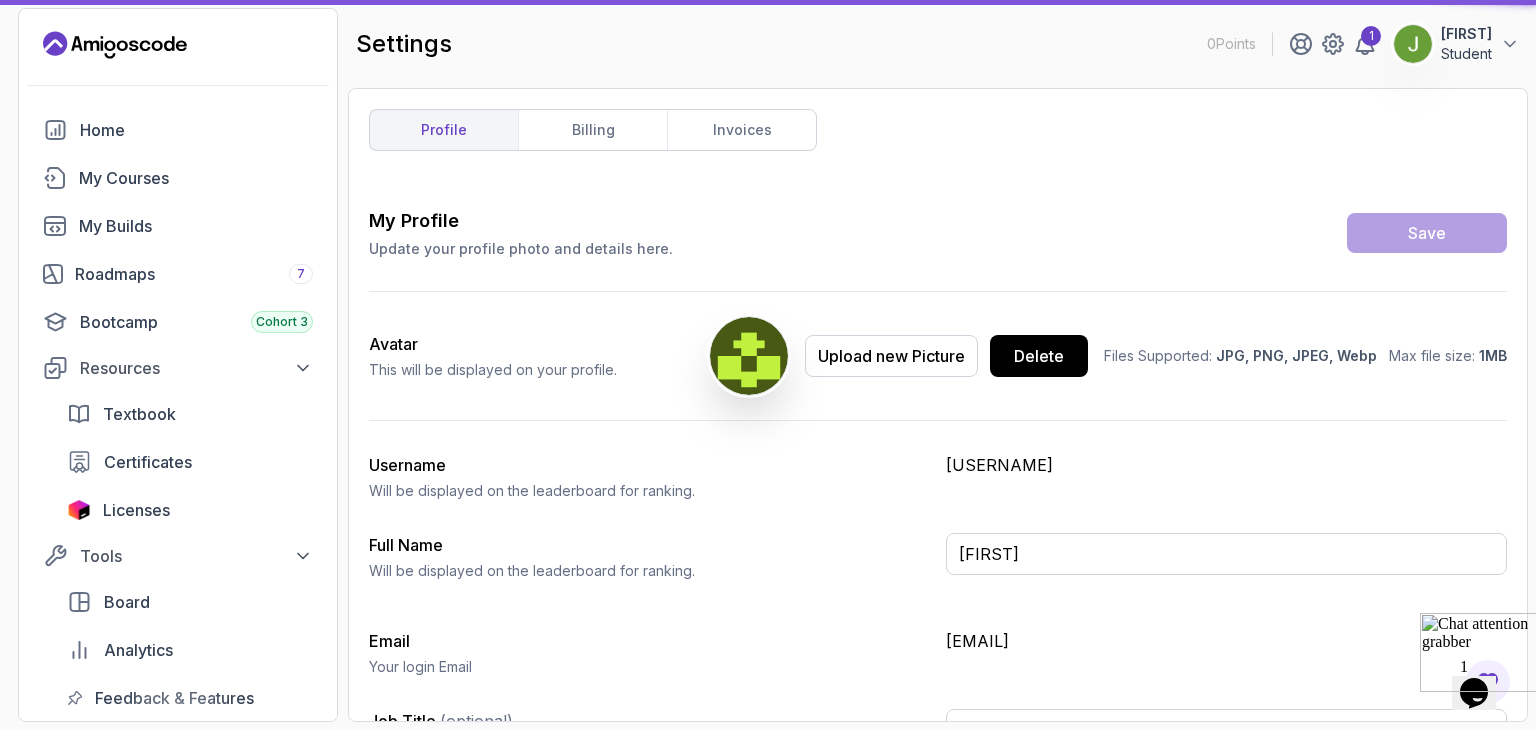type on "Student" 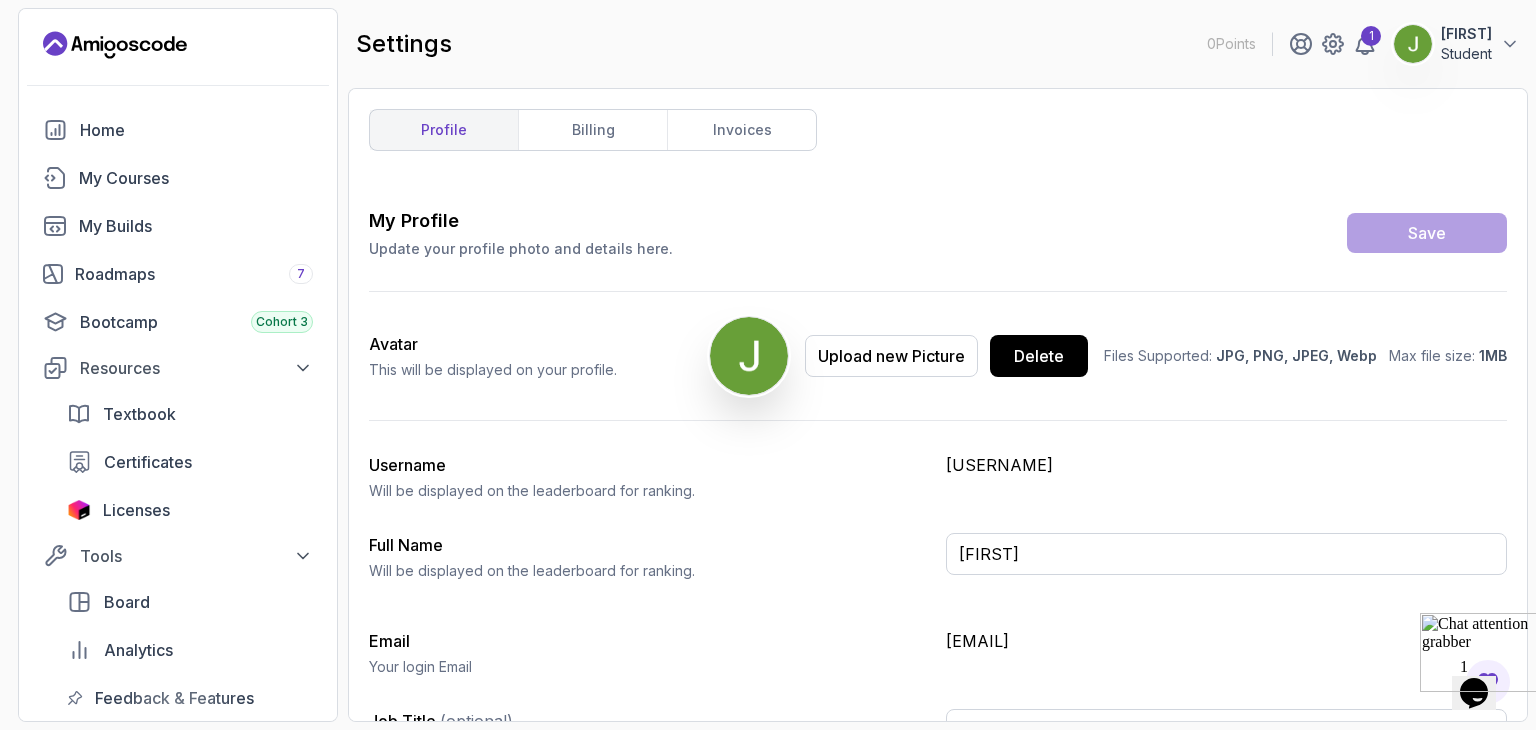 scroll, scrollTop: 50, scrollLeft: 0, axis: vertical 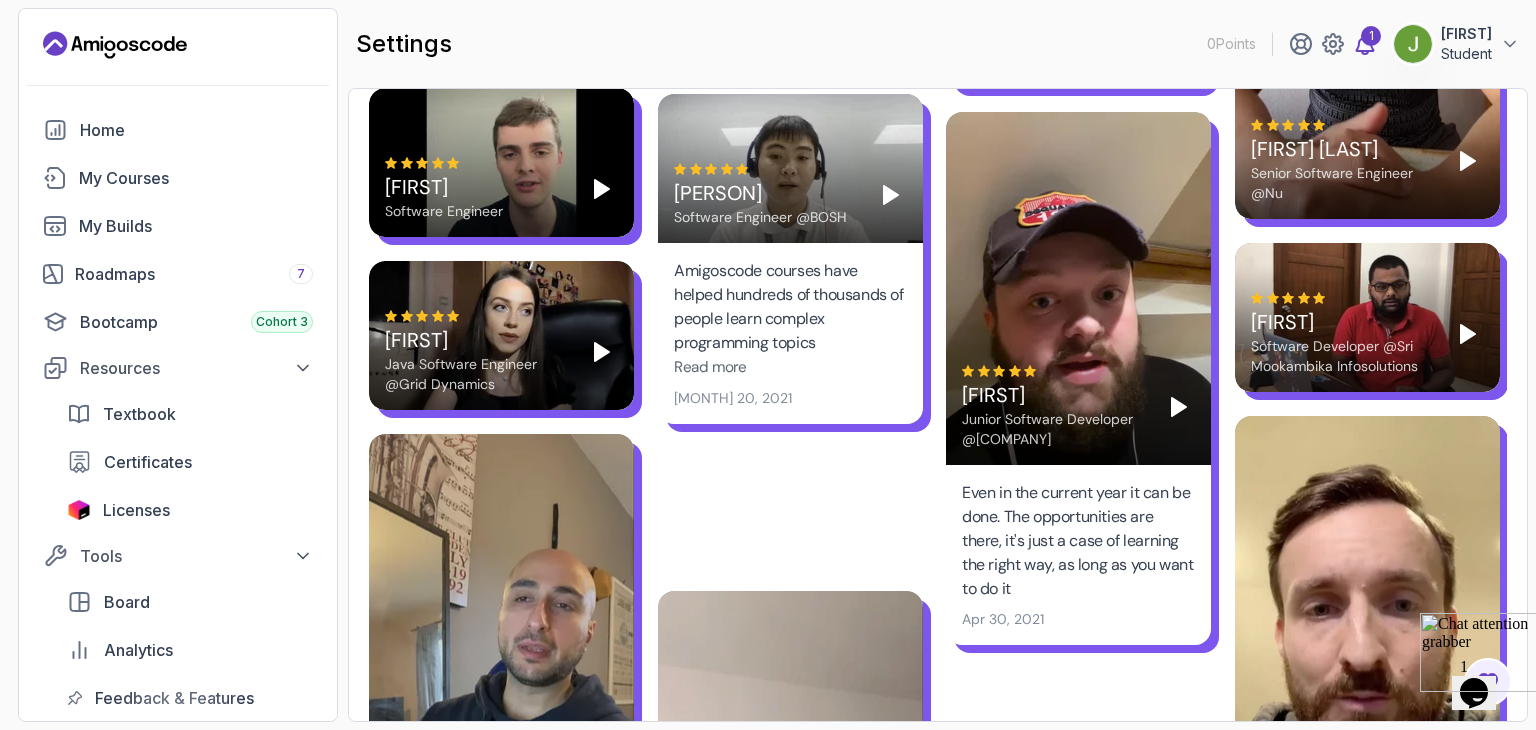 click 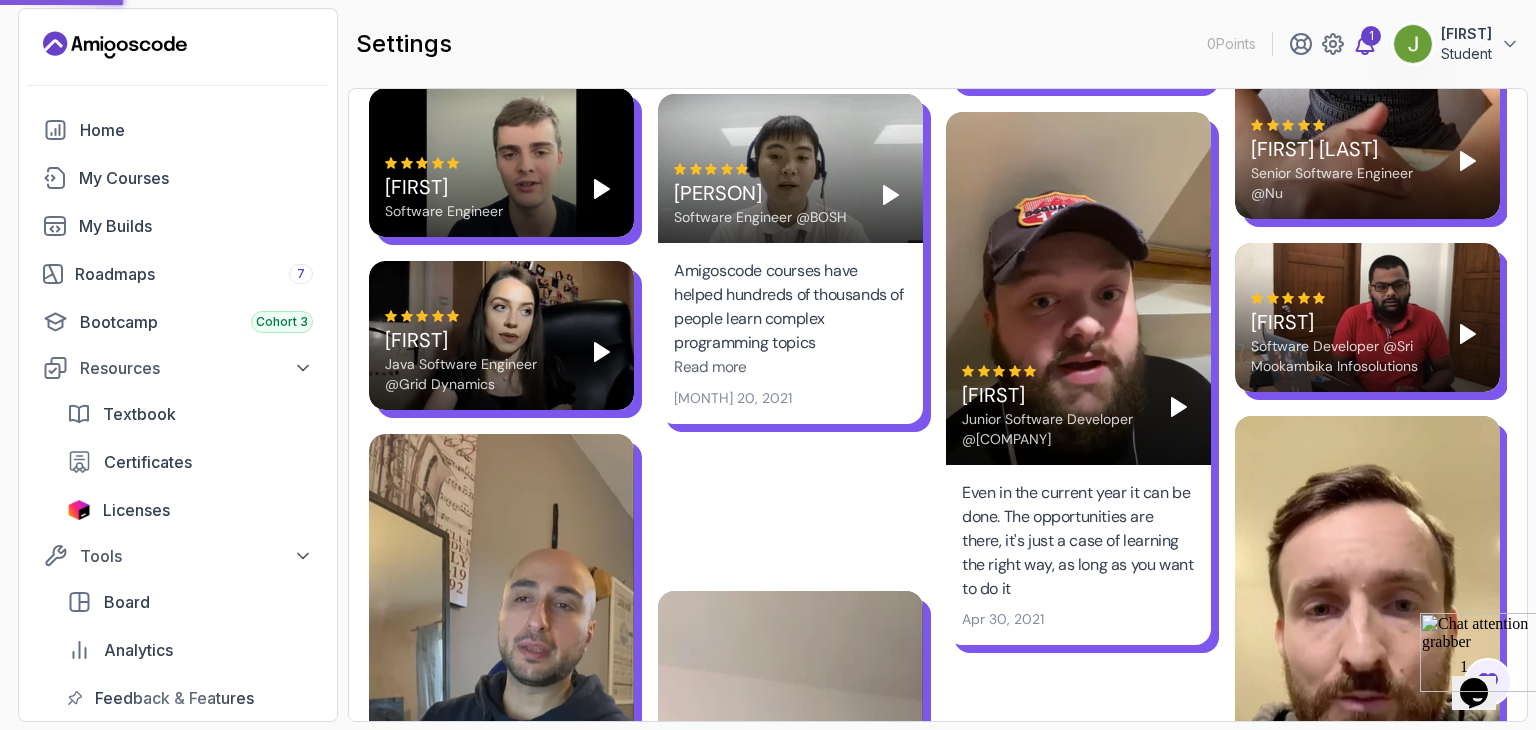 scroll, scrollTop: 0, scrollLeft: 0, axis: both 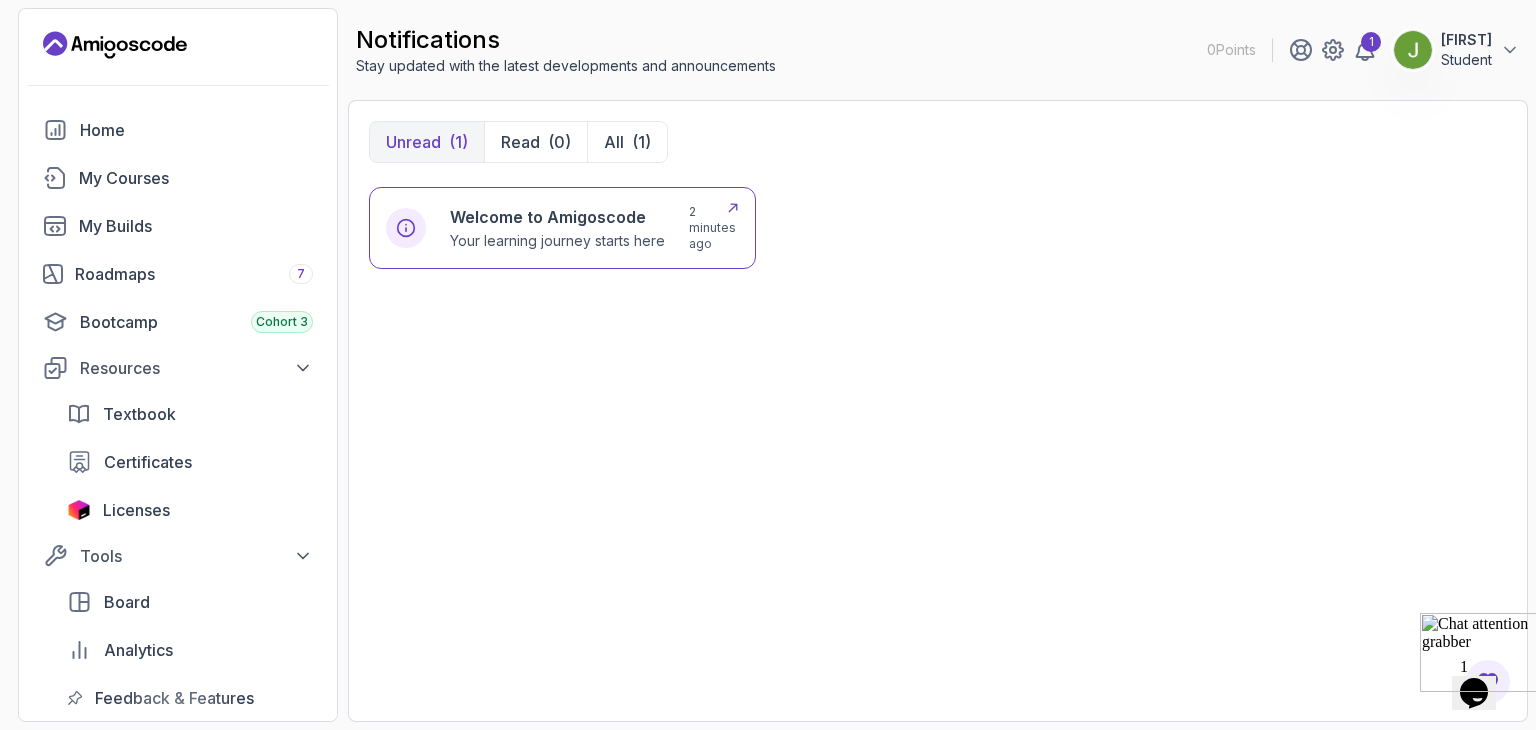 click on "Your learning journey starts here" at bounding box center (557, 241) 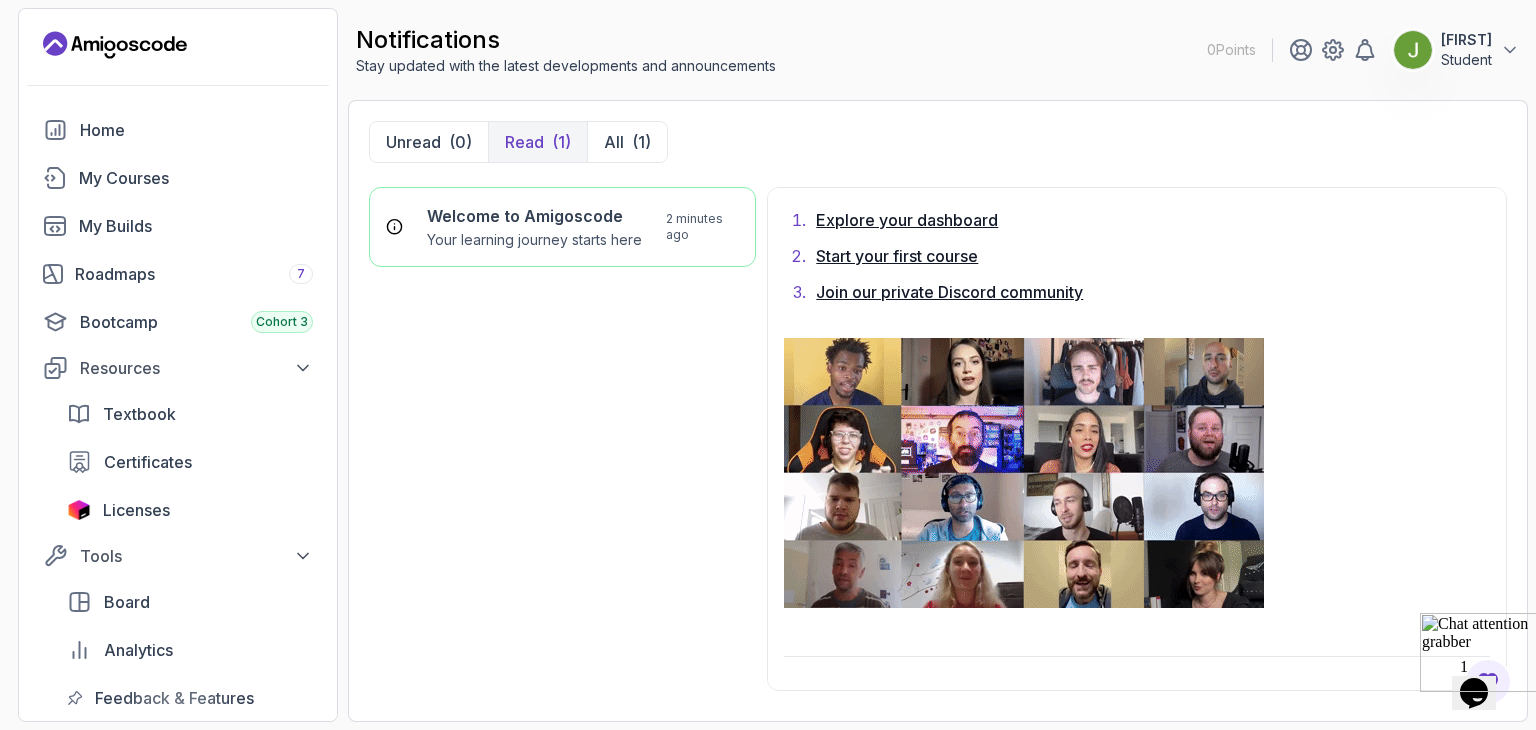 scroll, scrollTop: 1686, scrollLeft: 0, axis: vertical 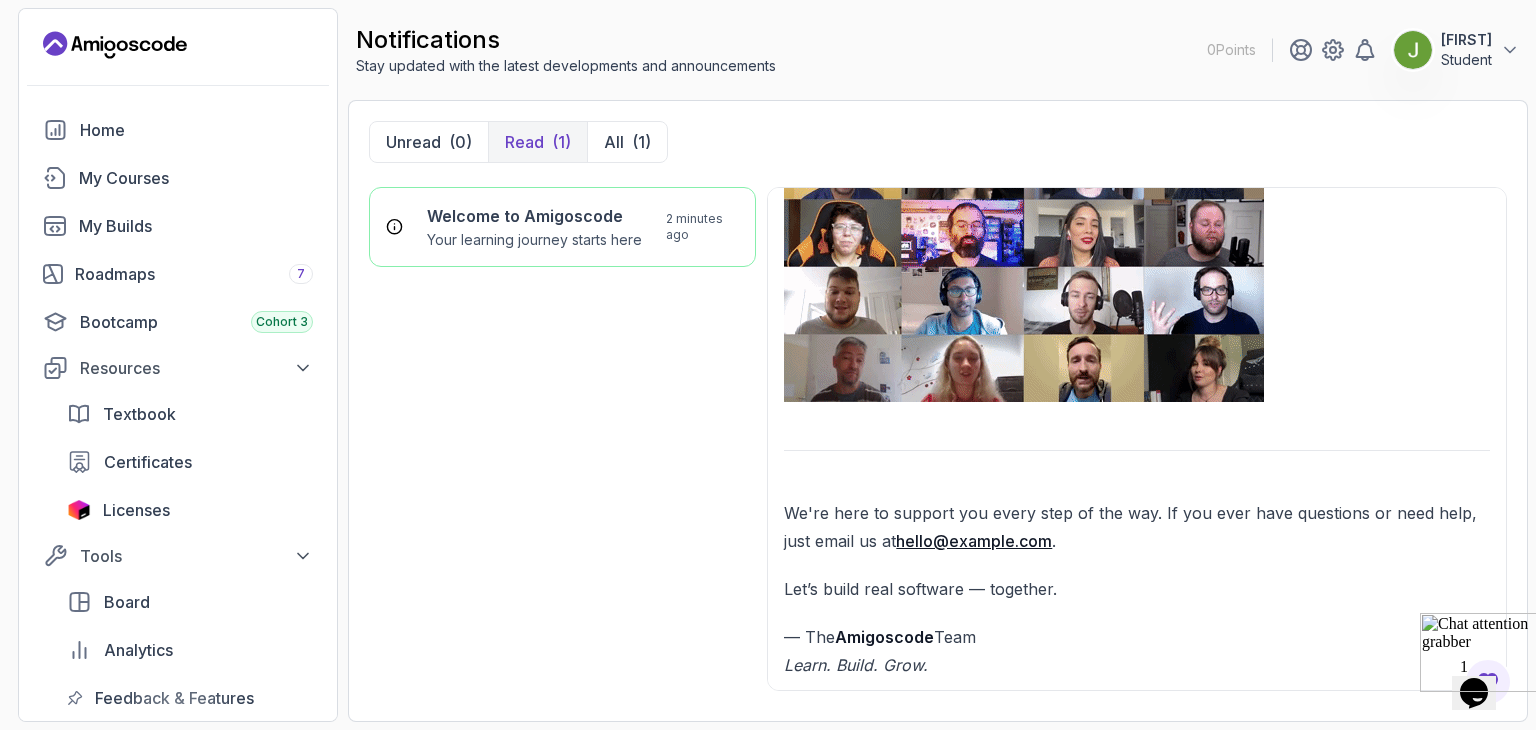 click on "— The Amigoscode Team Learn. Build. Grow." at bounding box center [1137, 651] 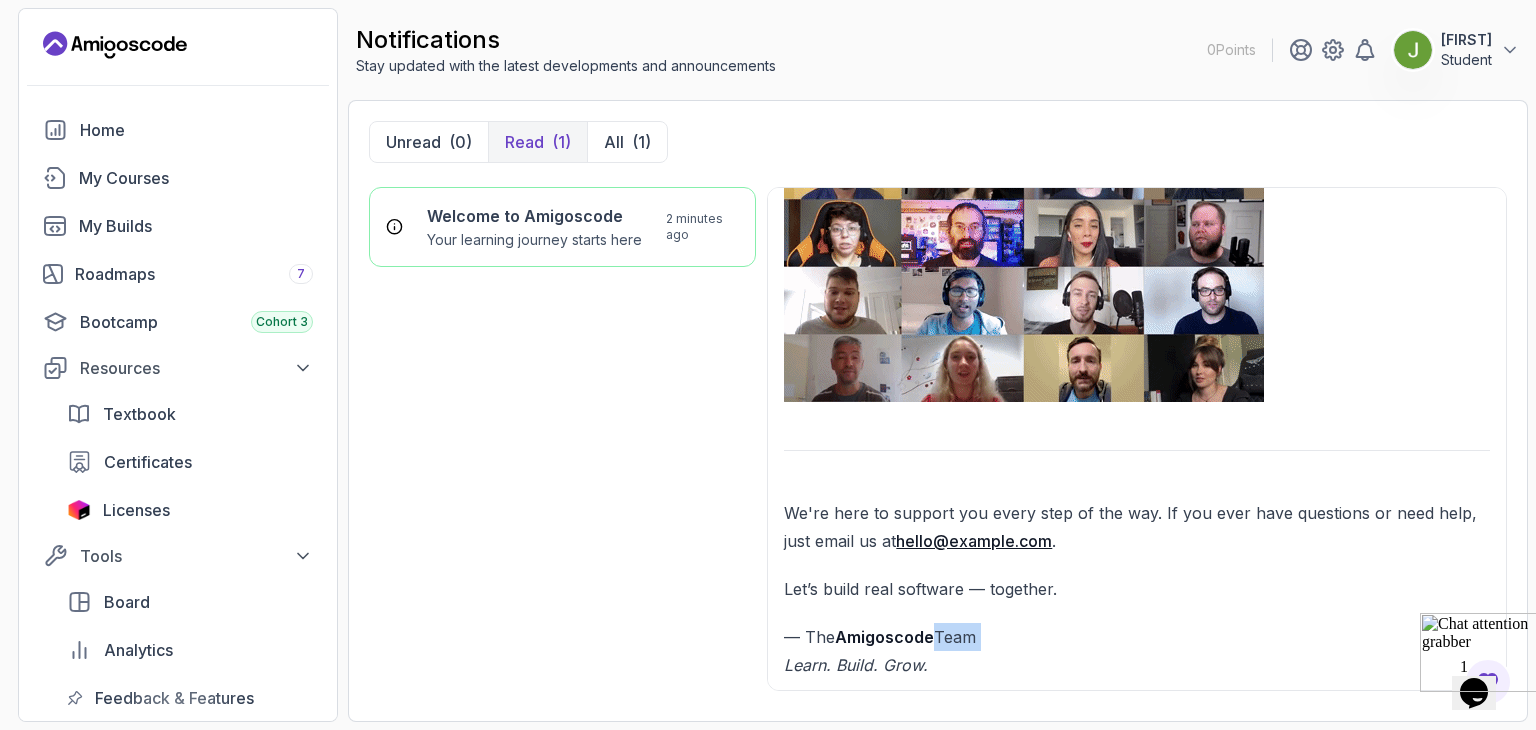 drag, startPoint x: 936, startPoint y: 634, endPoint x: 1008, endPoint y: 621, distance: 73.1642 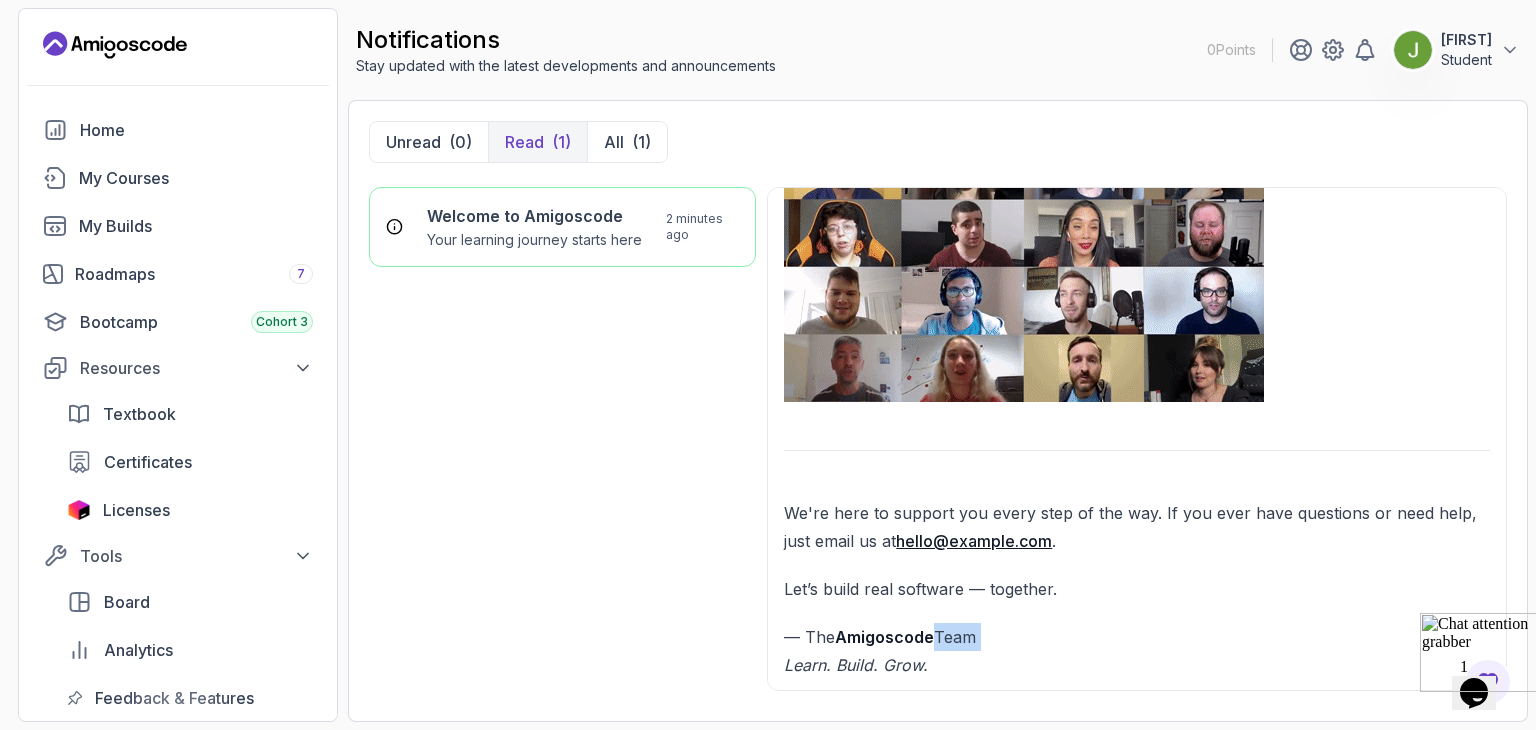 click on "— The Amigoscode Team Learn. Build. Grow." at bounding box center [1137, 651] 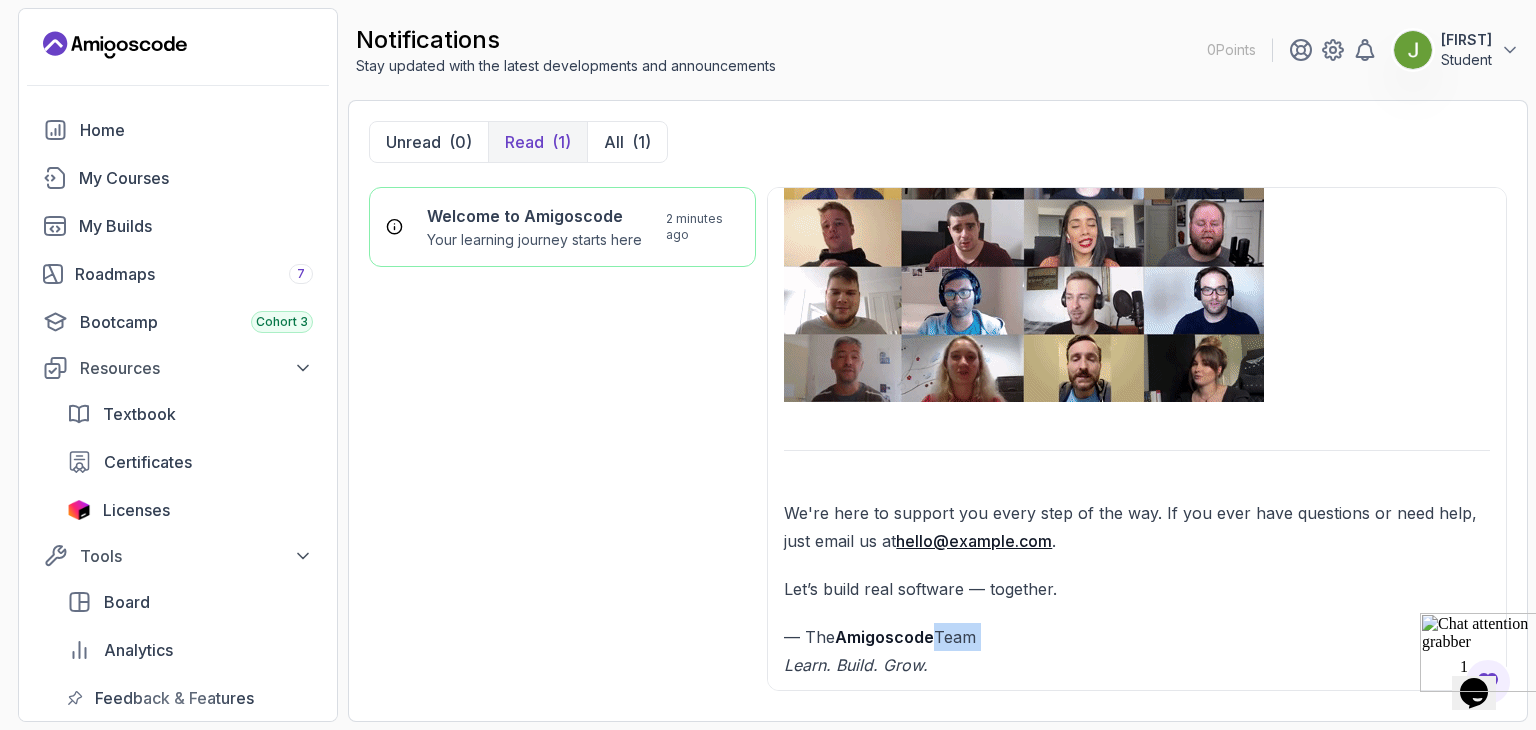 click on "— The Amigoscode Team Learn. Build. Grow." at bounding box center [1137, 651] 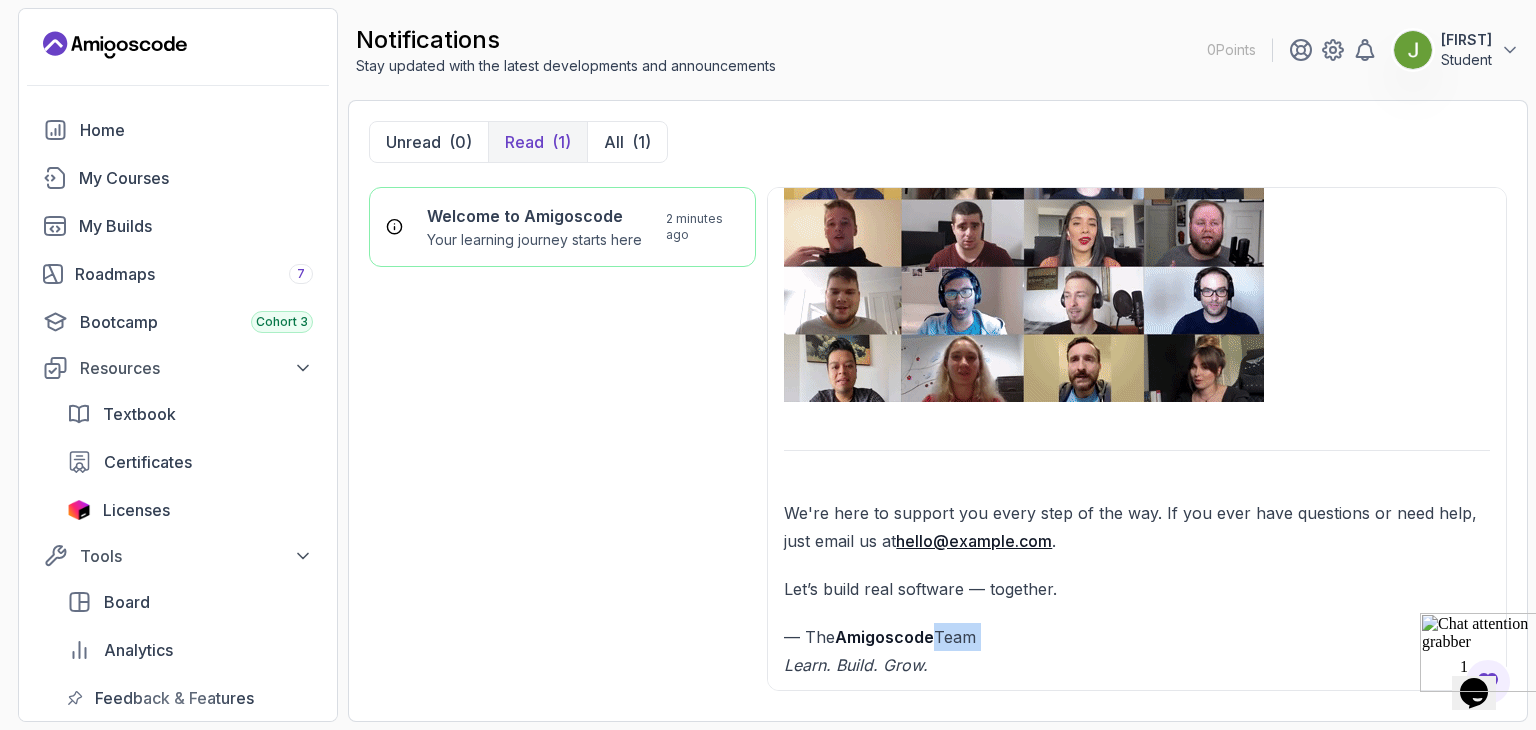drag, startPoint x: 1008, startPoint y: 621, endPoint x: 787, endPoint y: 563, distance: 228.48413 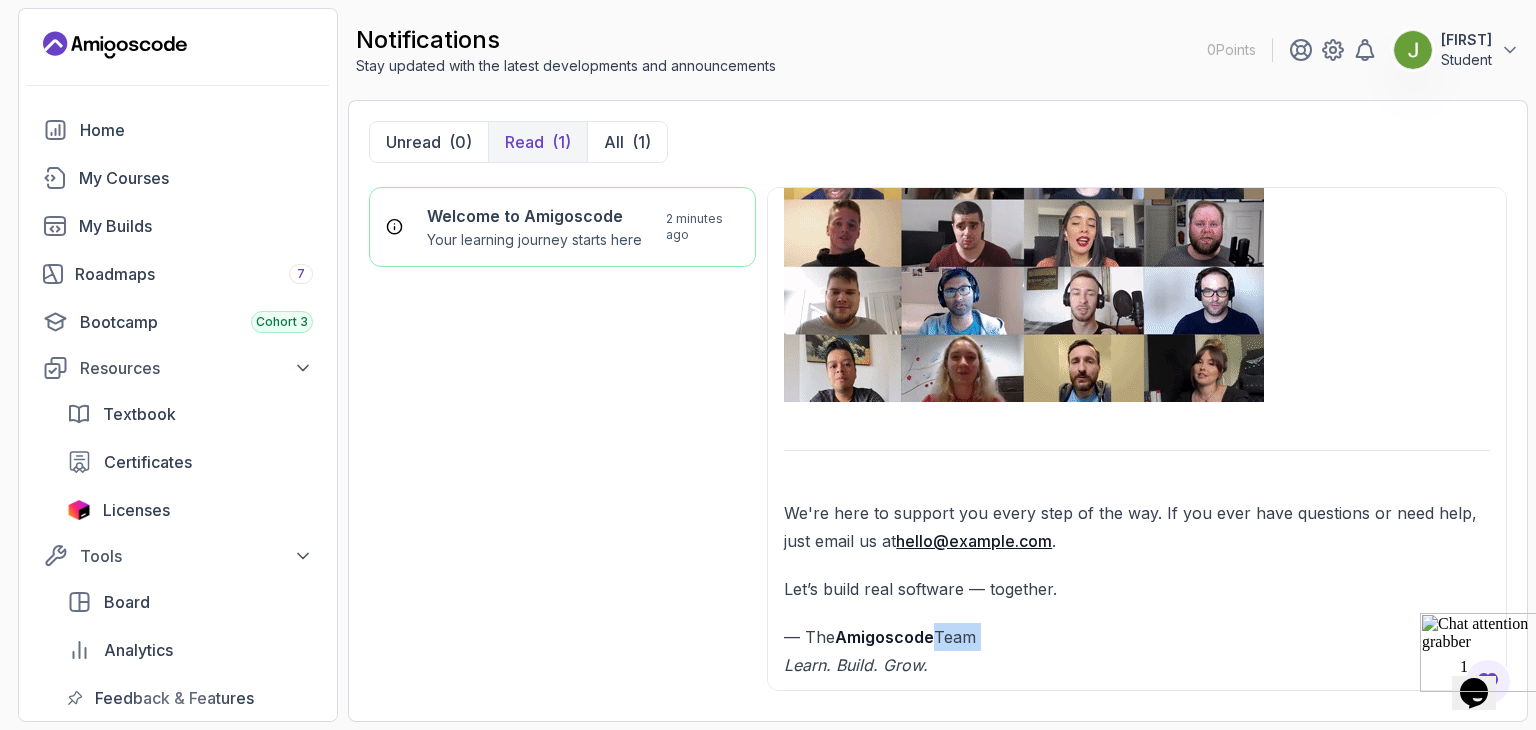 click on "Hey Amigo 👋 We trust you're doing well!
Welcome to  Amigoscode  – we’re excited to have you with us!
You're now part of a global community of developers learning real-world, job-ready skills like:
Java
Spring Boot
Docker
Kubernetes
AWS
React
🚀 Not sure where to start?
Follow our curated  learning roadmaps  to build the right skills in the right order — whether you're aiming for backend mastery, full-stack development, or DevOps excellence.
Learn More
🧠 Curated Blogs
Stay sharp with expert tips, updates, and insights on our  blog .
✅ Next steps:
Explore your dashboard
Start your first course
Join our private Discord community
We're here to support you every step of the way. If you ever have questions or need help, just email us at  hello@example.com .
Let’s build real software — together.
— The  Amigoscode  Team Learn. Build. Grow." at bounding box center [1137, -396] 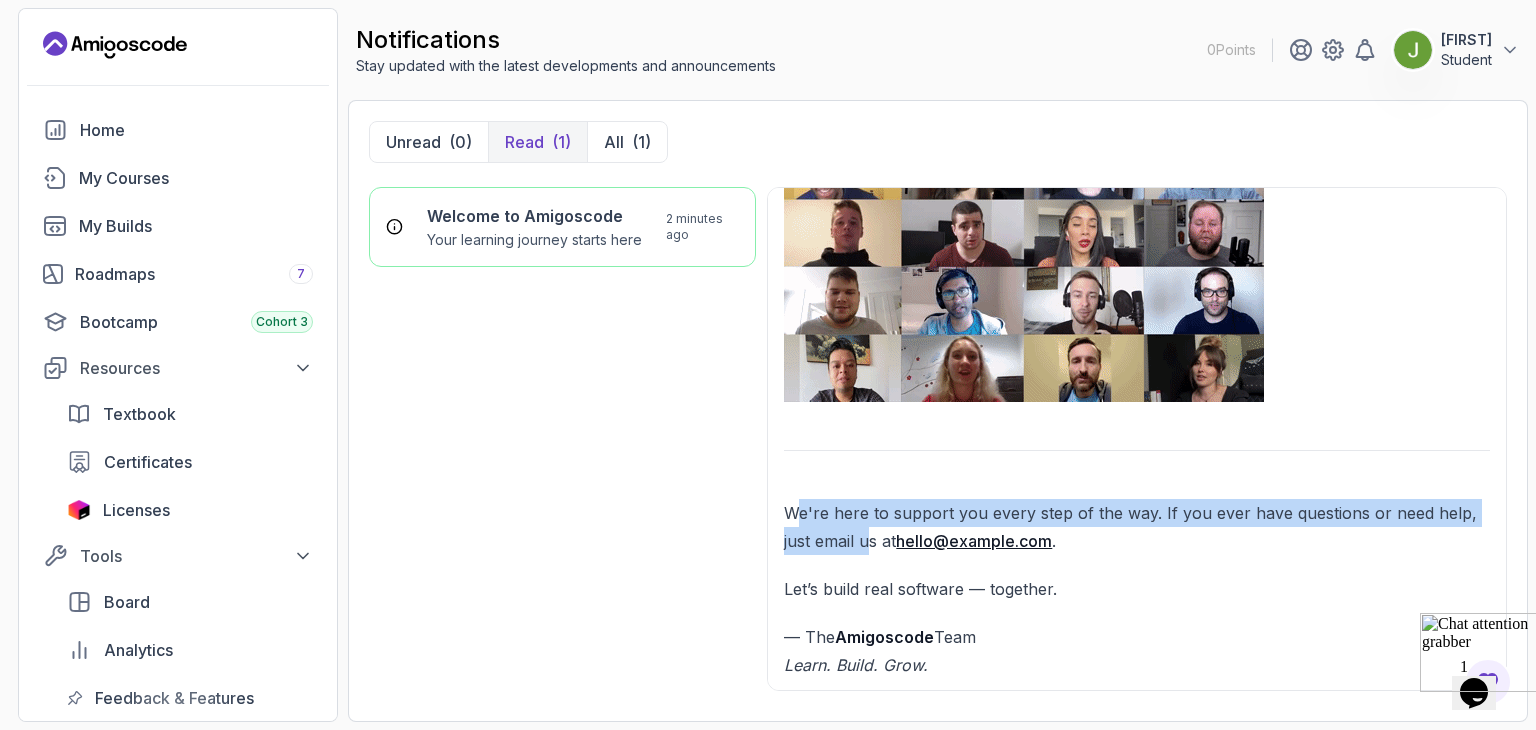 drag, startPoint x: 796, startPoint y: 509, endPoint x: 870, endPoint y: 529, distance: 76.655075 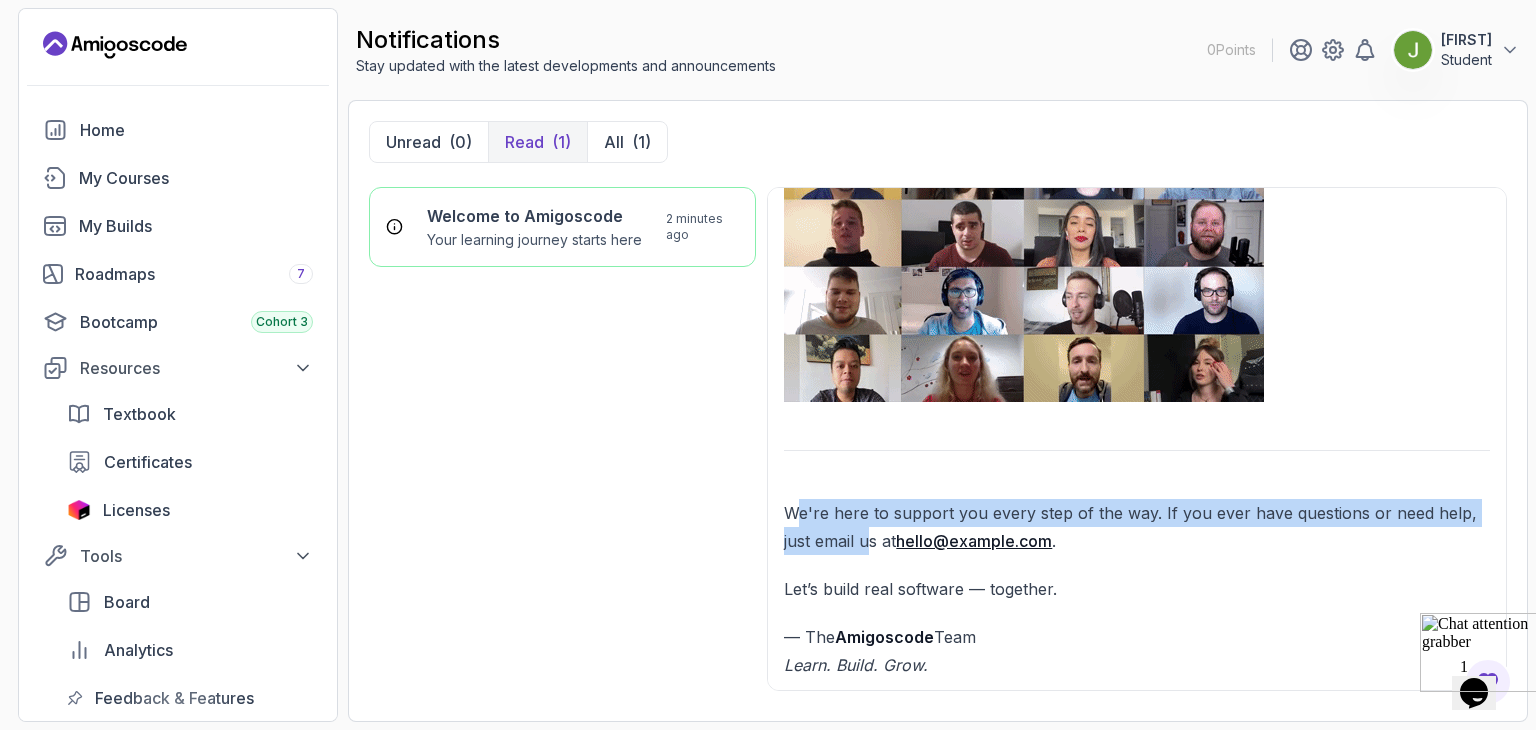 click on "We're here to support you every step of the way. If you ever have questions or need help, just email us at [EMAIL]" at bounding box center (1137, 527) 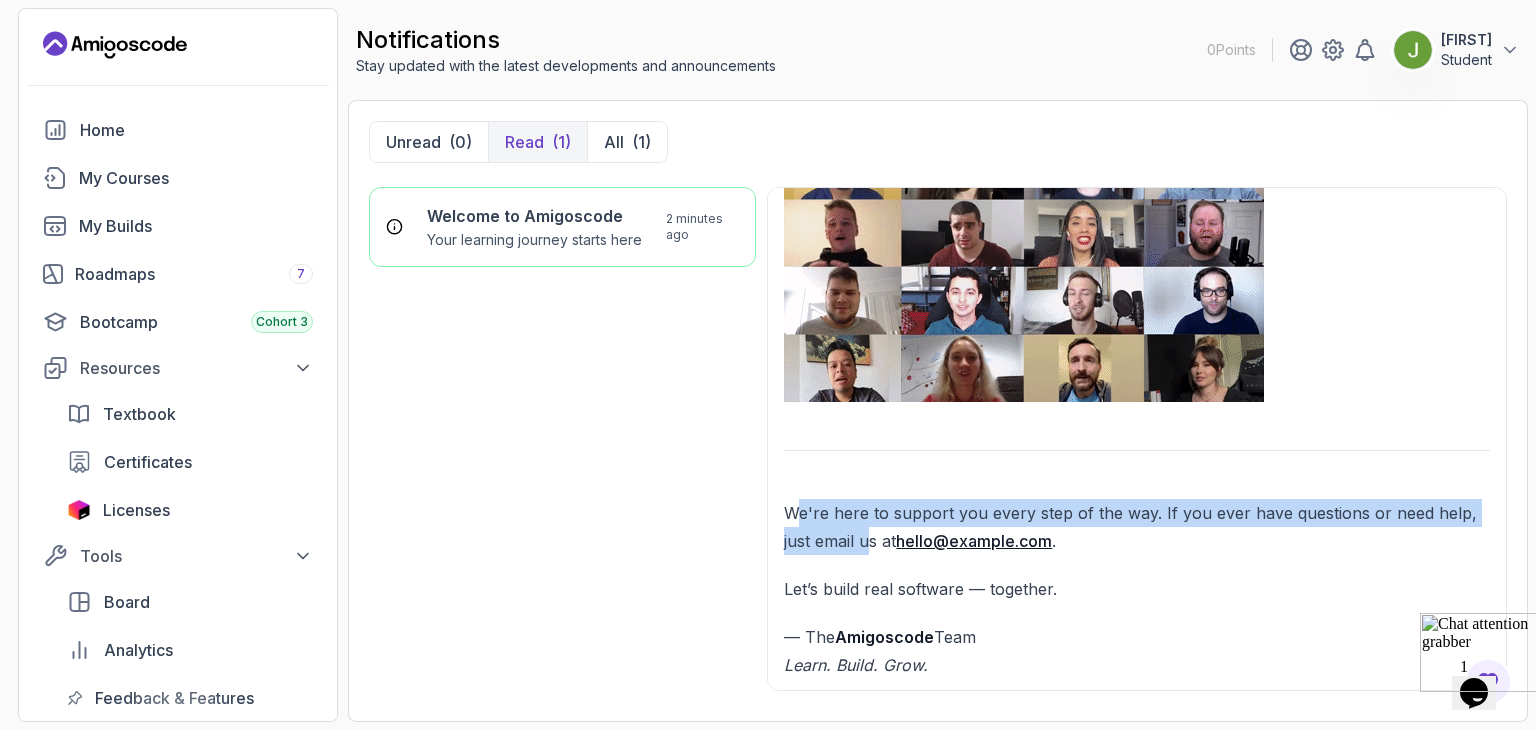 click on "We're here to support you every step of the way. If you ever have questions or need help, just email us at [EMAIL]" at bounding box center [1137, 527] 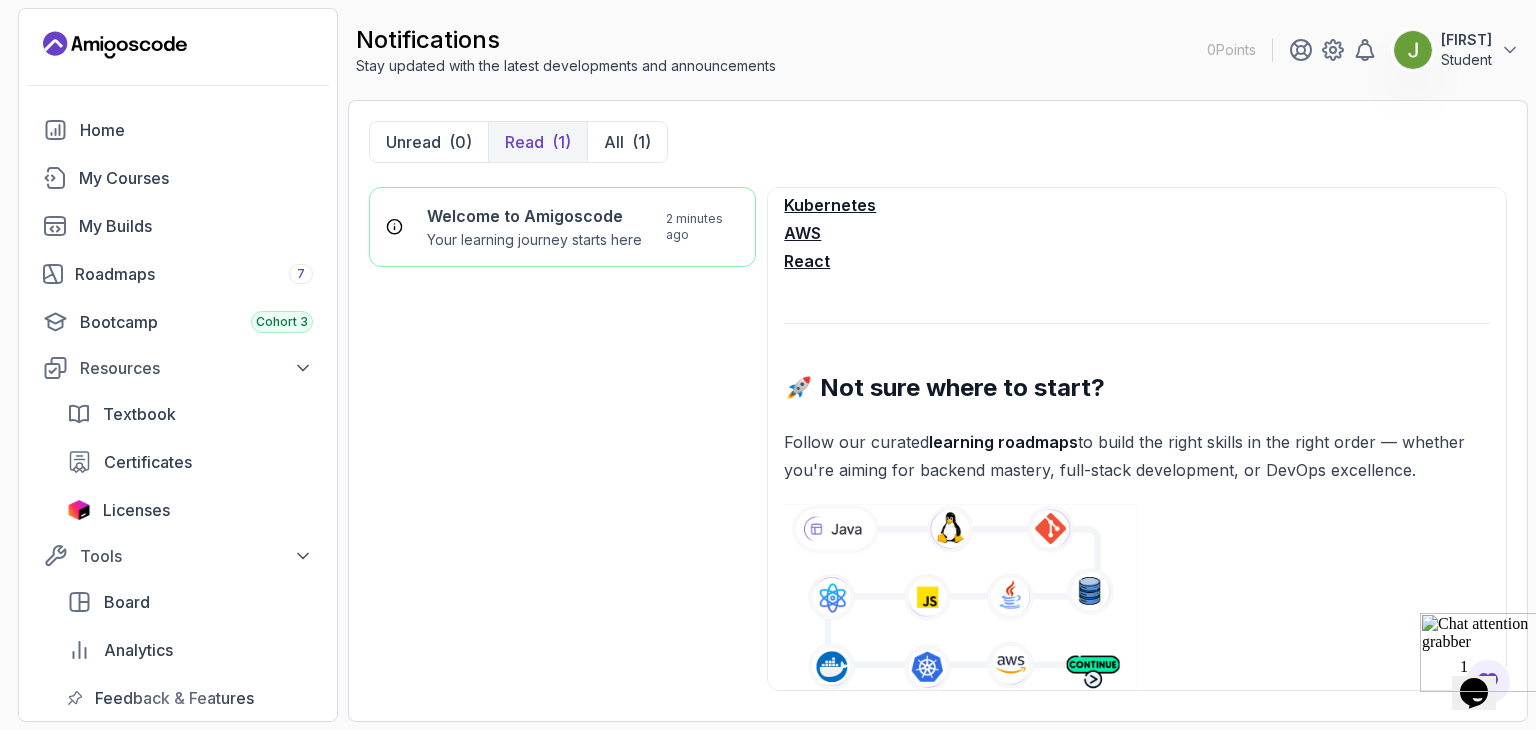 scroll, scrollTop: 594, scrollLeft: 0, axis: vertical 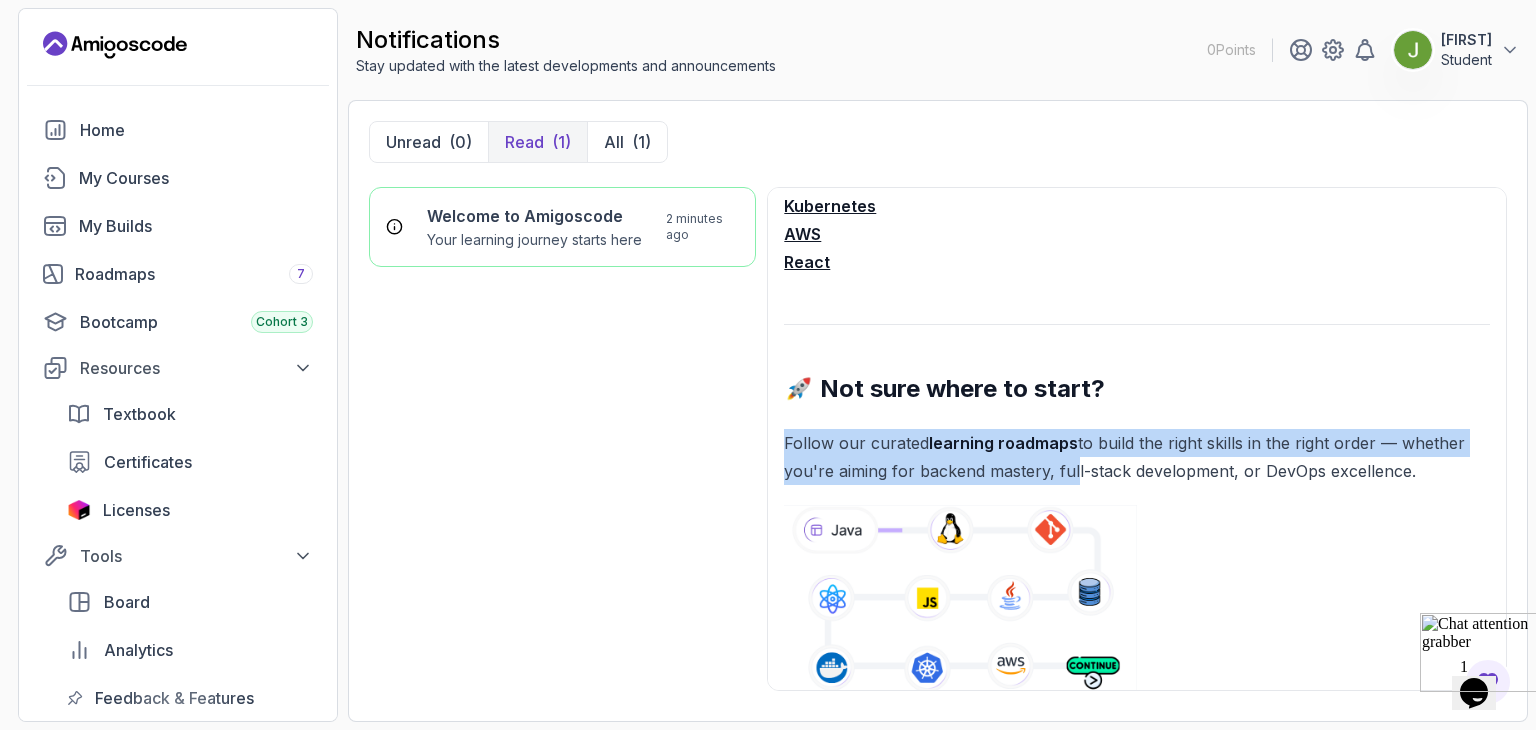 drag, startPoint x: 1066, startPoint y: 480, endPoint x: 775, endPoint y: 416, distance: 297.95468 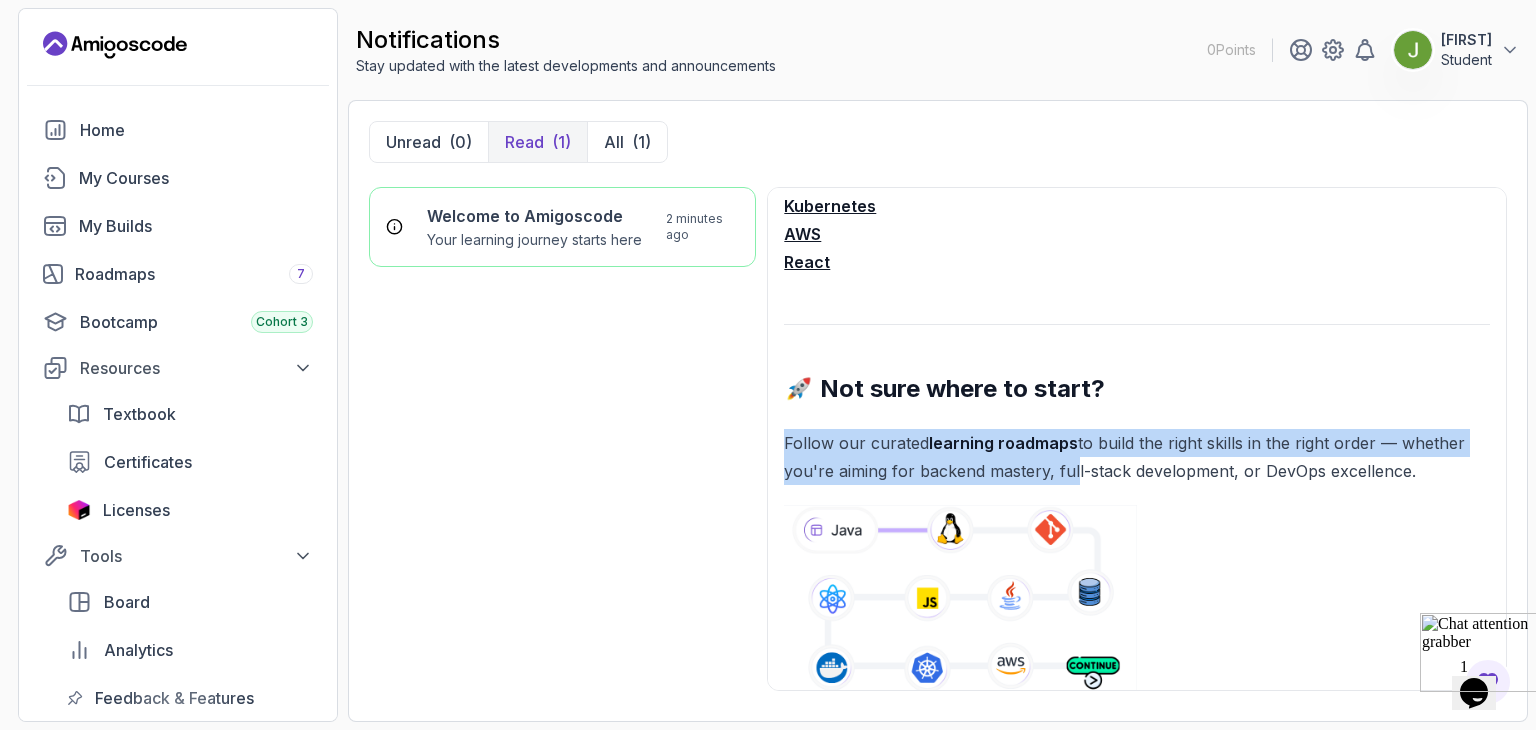 click on "Hey Amigo 👋 We trust you're doing well!
Welcome to  Amigoscode  – we’re excited to have you with us!
You're now part of a global community of developers learning real-world, job-ready skills like:
Java
Spring Boot
Docker
Kubernetes
AWS
React
🚀 Not sure where to start?
Follow our curated  learning roadmaps  to build the right skills in the right order — whether you're aiming for backend mastery, full-stack development, or DevOps excellence.
Learn More
🧠 Curated Blogs
Stay sharp with expert tips, updates, and insights on our  blog .
✅ Next steps:
Explore your dashboard
Start your first course
Join our private Discord community
We're here to support you every step of the way. If you ever have questions or need help, just email us at  hello@example.com .
Let’s build real software — together.
— The  Amigoscode  Team Learn. Build. Grow." at bounding box center (1137, 439) 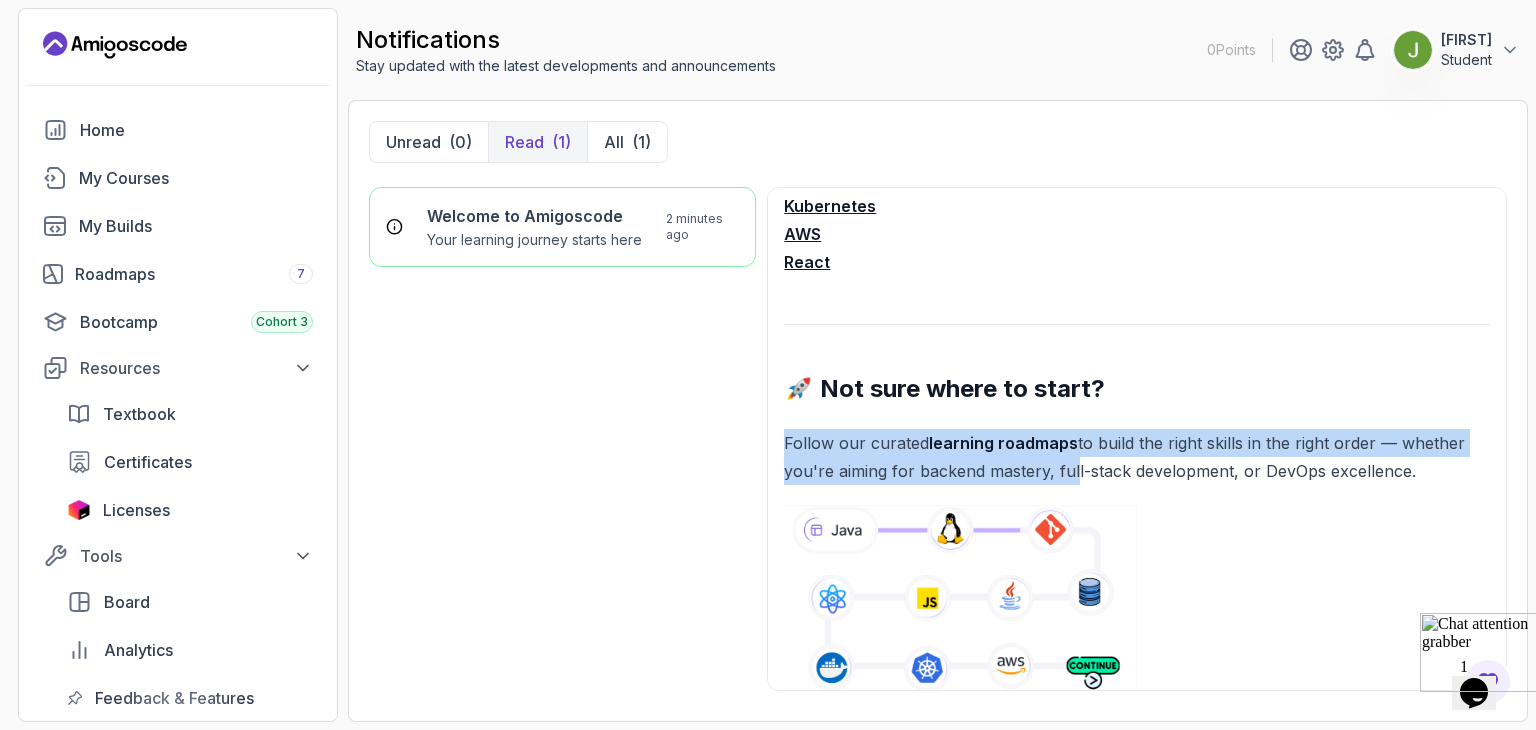click on "Hey Amigo 👋 We trust you're doing well!
Welcome to  Amigoscode  – we’re excited to have you with us!
You're now part of a global community of developers learning real-world, job-ready skills like:
Java
Spring Boot
Docker
Kubernetes
AWS
React
🚀 Not sure where to start?
Follow our curated  learning roadmaps  to build the right skills in the right order — whether you're aiming for backend mastery, full-stack development, or DevOps excellence.
Learn More
🧠 Curated Blogs
Stay sharp with expert tips, updates, and insights on our  blog .
✅ Next steps:
Explore your dashboard
Start your first course
Join our private Discord community
We're here to support you every step of the way. If you ever have questions or need help, just email us at  hello@example.com .
Let’s build real software — together.
— The  Amigoscode  Team Learn. Build. Grow." at bounding box center [1137, 439] 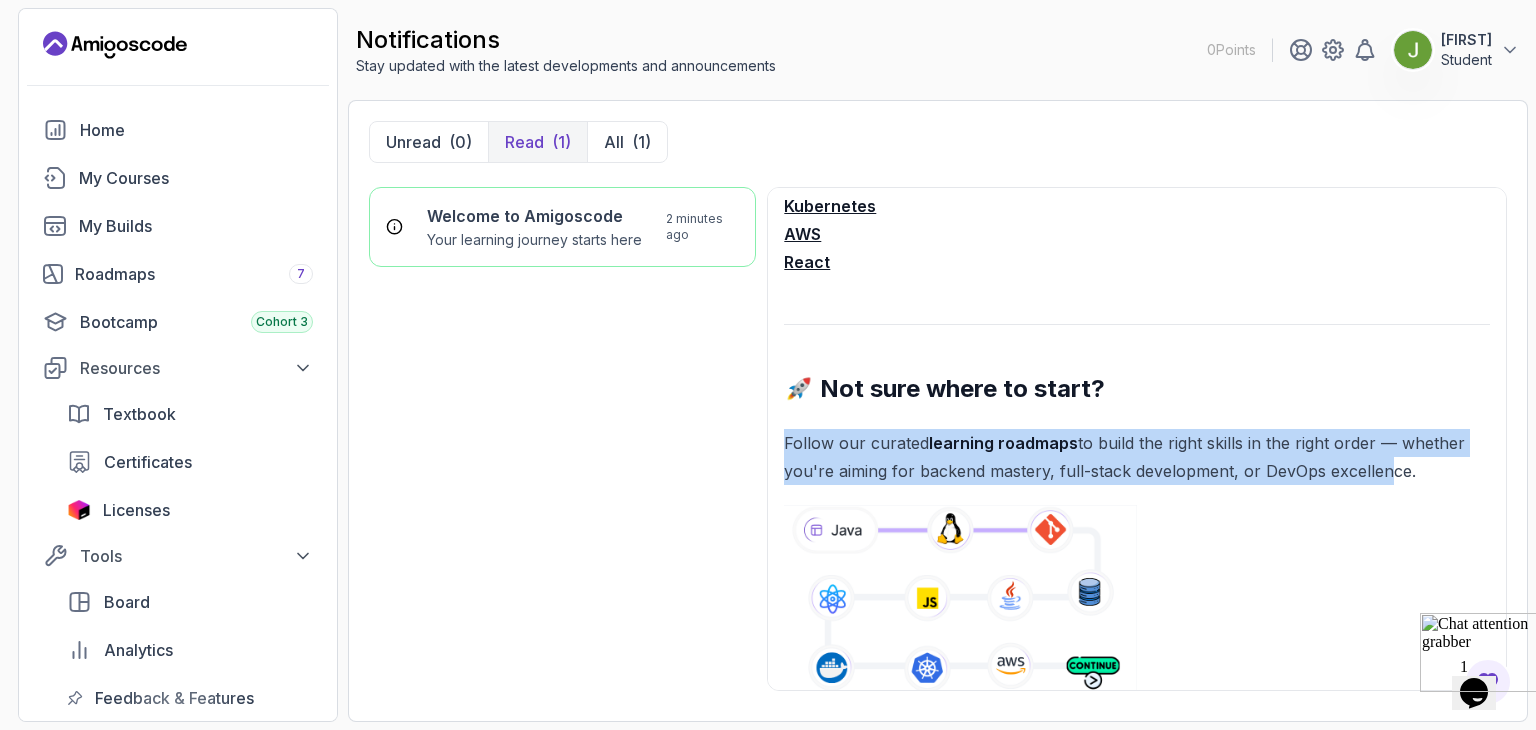 drag, startPoint x: 784, startPoint y: 435, endPoint x: 1376, endPoint y: 473, distance: 593.2183 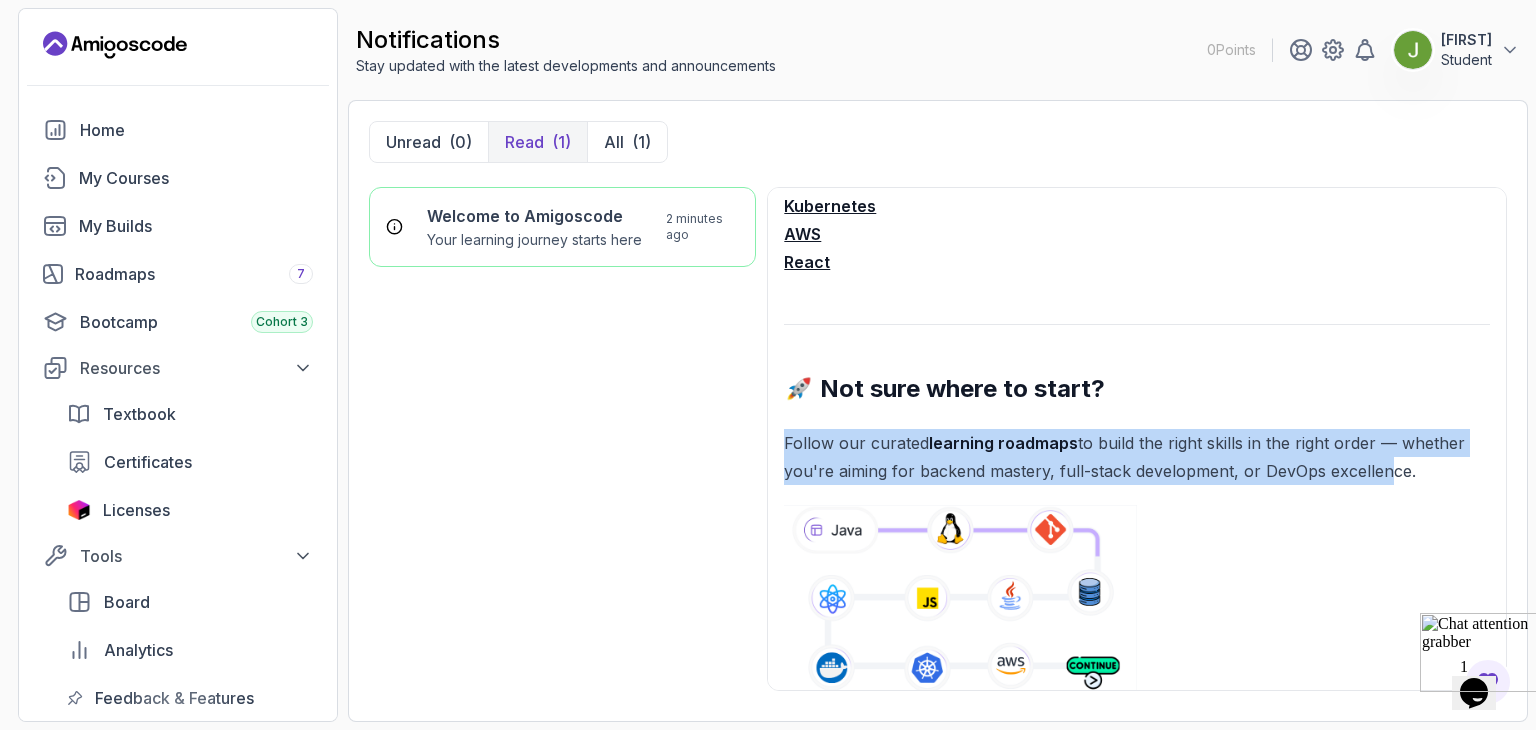 click on "Follow our curated  learning roadmaps  to build the right skills in the right order — whether you're aiming for backend mastery, full-stack development, or DevOps excellence." at bounding box center (1137, 457) 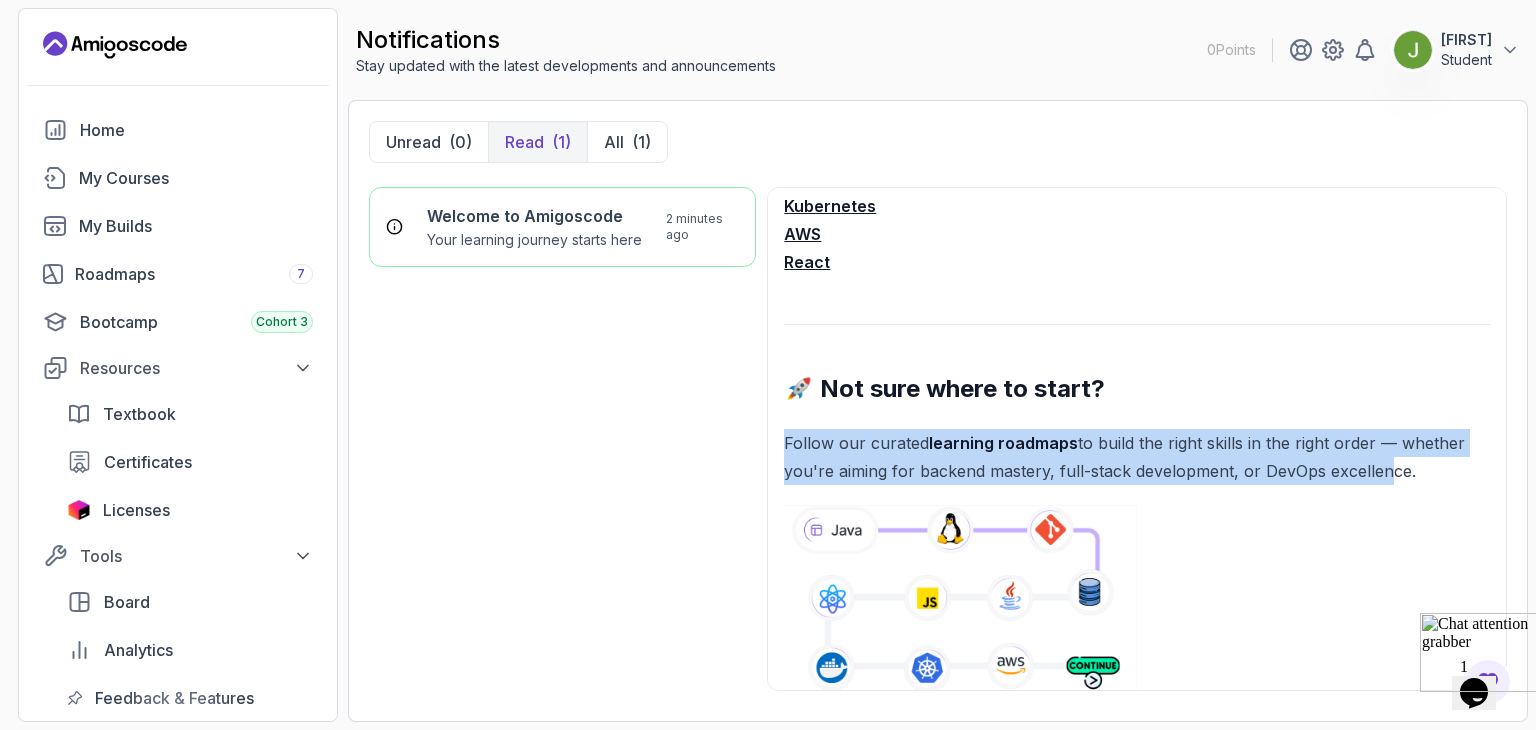 click on "Follow our curated  learning roadmaps  to build the right skills in the right order — whether you're aiming for backend mastery, full-stack development, or DevOps excellence." at bounding box center [1137, 457] 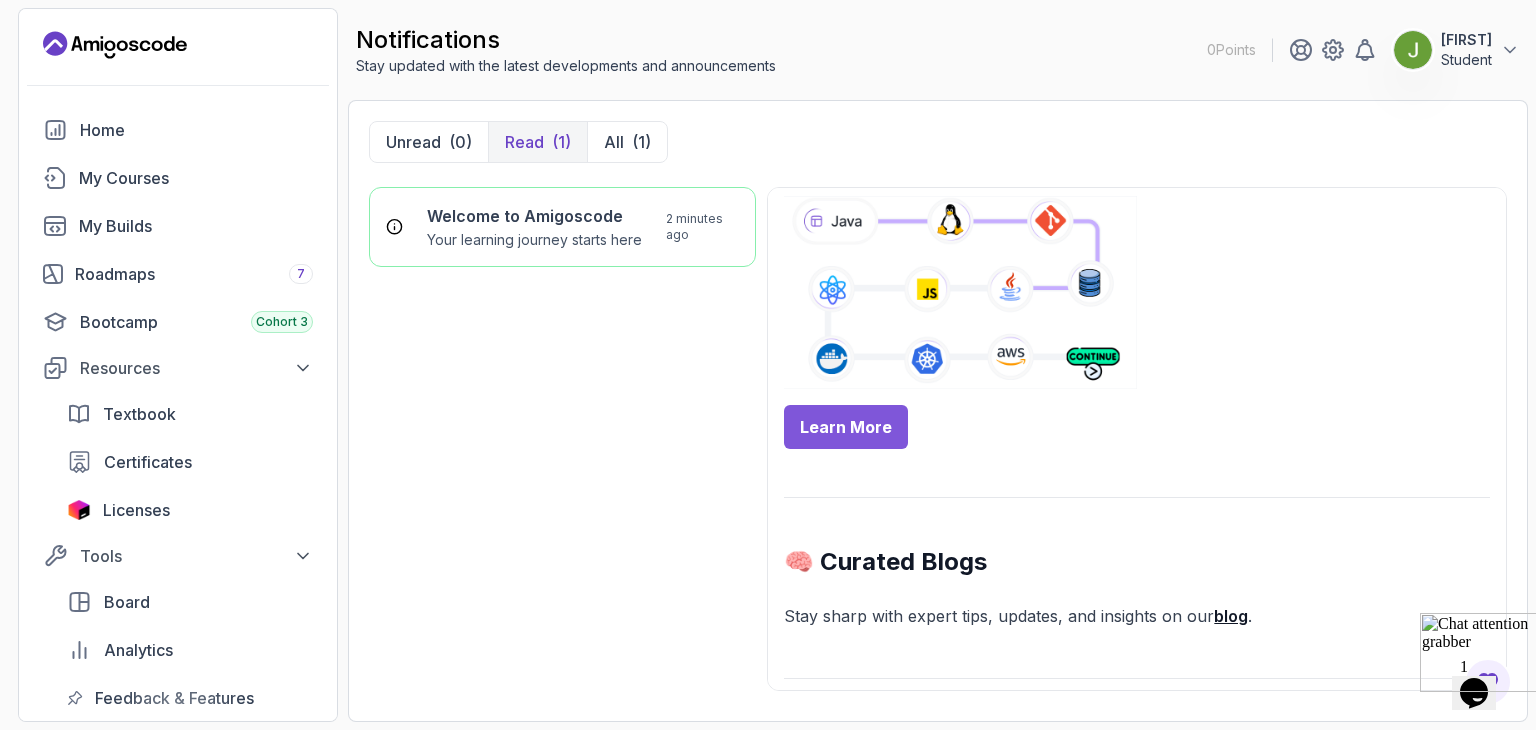 scroll, scrollTop: 1686, scrollLeft: 0, axis: vertical 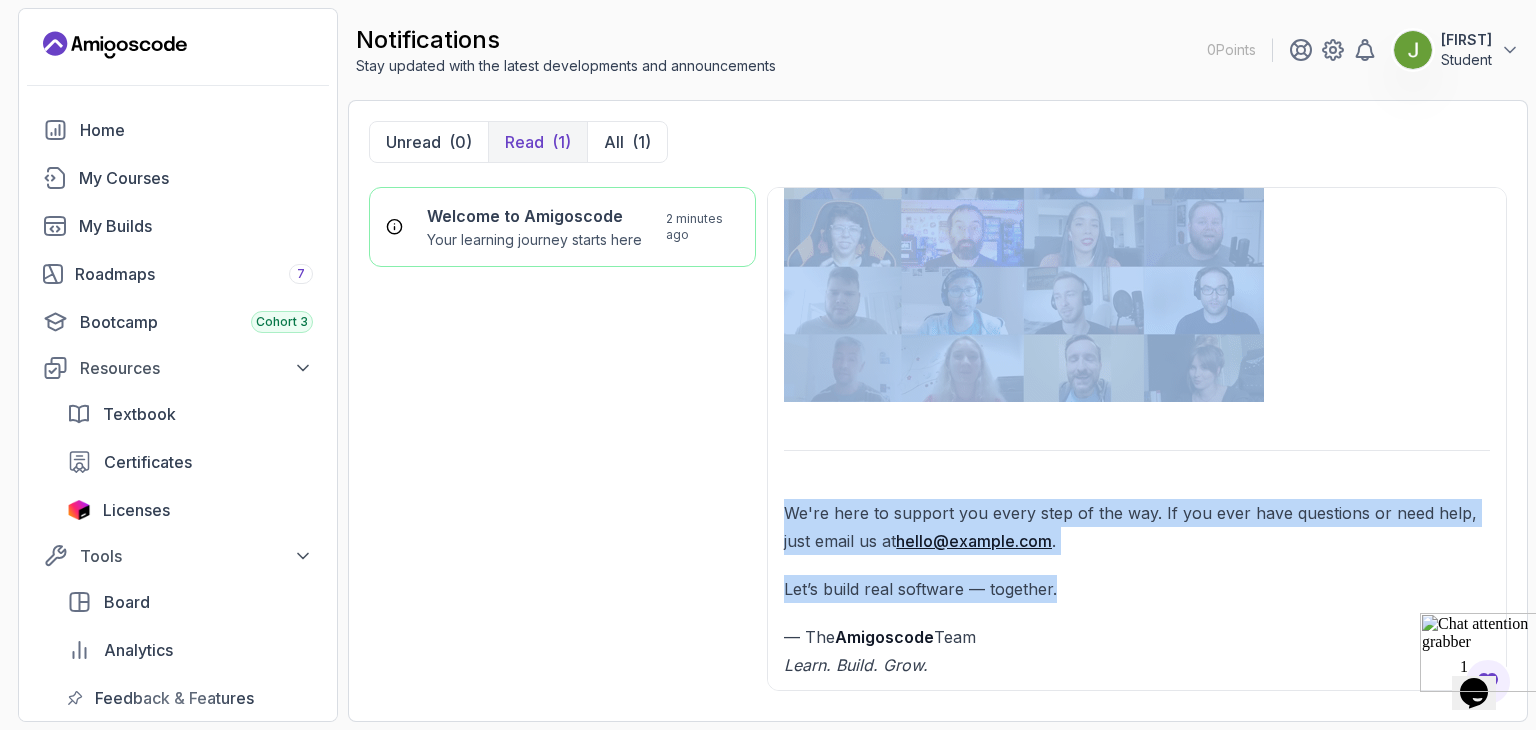 drag, startPoint x: 1090, startPoint y: 561, endPoint x: 745, endPoint y: 569, distance: 345.09274 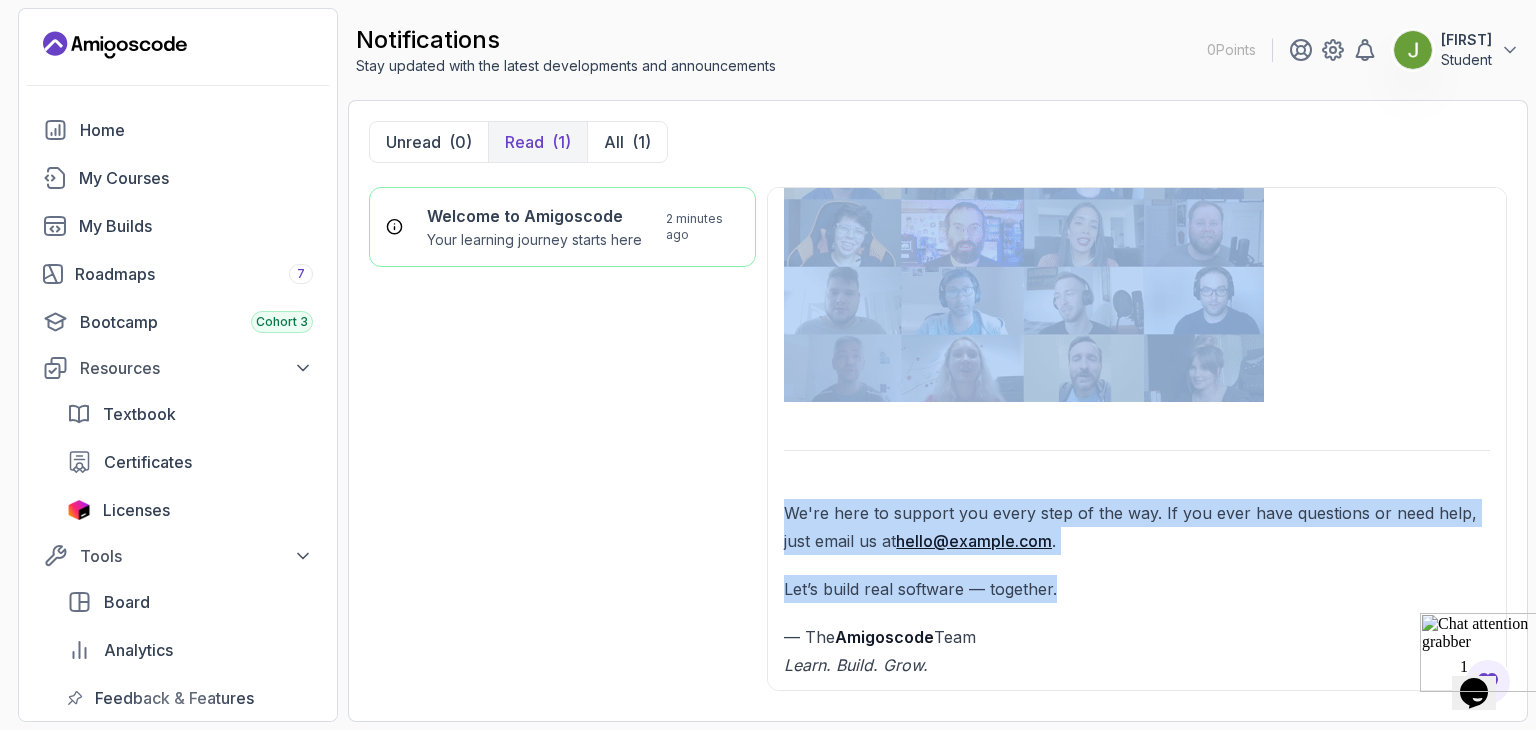 click on "Welcome to Amigoscode Your learning journey starts here 2 minutes ago Hey Amigo 👋 We trust you're doing well!
Welcome to  Amigoscode  – we’re excited to have you with us!
You're now part of a global community of developers learning real-world, job-ready skills like:
Java
Spring Boot
Docker
Kubernetes
AWS
React
🚀 Not sure where to start?
Follow our curated  learning roadmaps  to build the right skills in the right order — whether you're aiming for backend mastery, full-stack development, or DevOps excellence.
Learn More
🧠 Curated Blogs
Stay sharp with expert tips, updates, and insights on our  blog .
✅ Next steps:
Explore your dashboard
Start your first course
Join our private Discord community
We're here to support you every step of the way. If you ever have questions or need help, just email us at  support@amigoscode.com .
Let’s build real software — together.
— The  Amigoscode  Team" at bounding box center (938, 444) 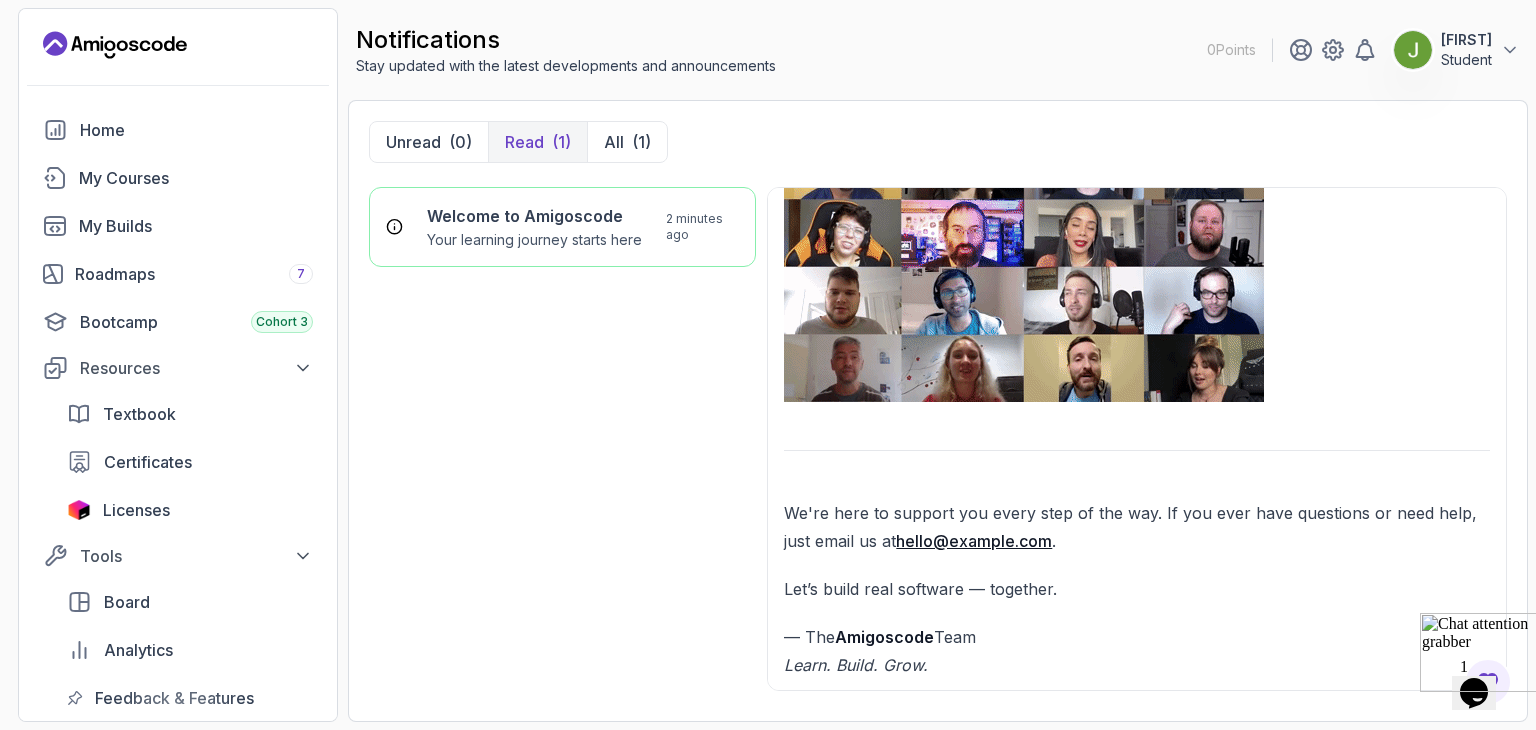 click on "— The Amigoscode Team Learn. Build. Grow." at bounding box center [1137, 651] 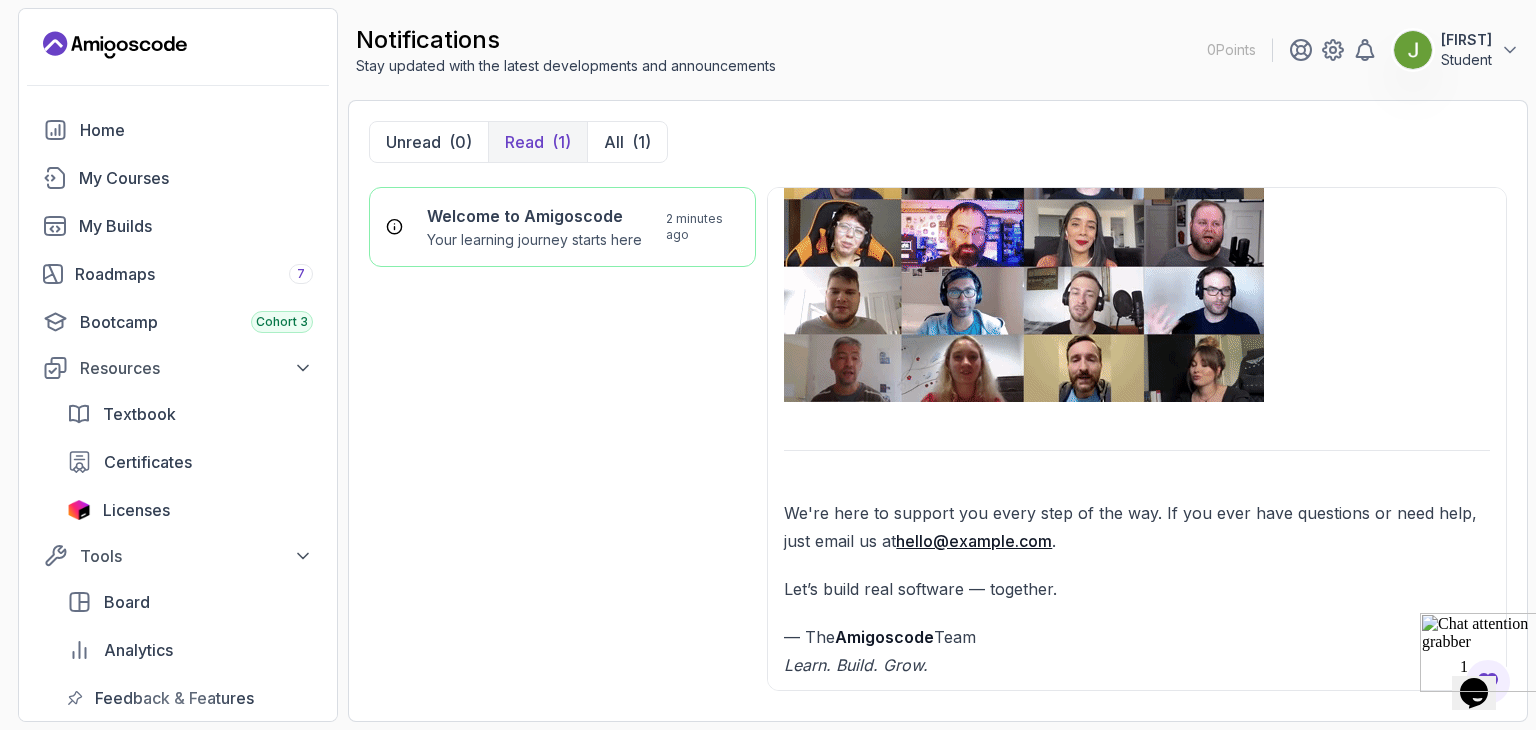 click on "— The Amigoscode Team Learn. Build. Grow." at bounding box center (1137, 651) 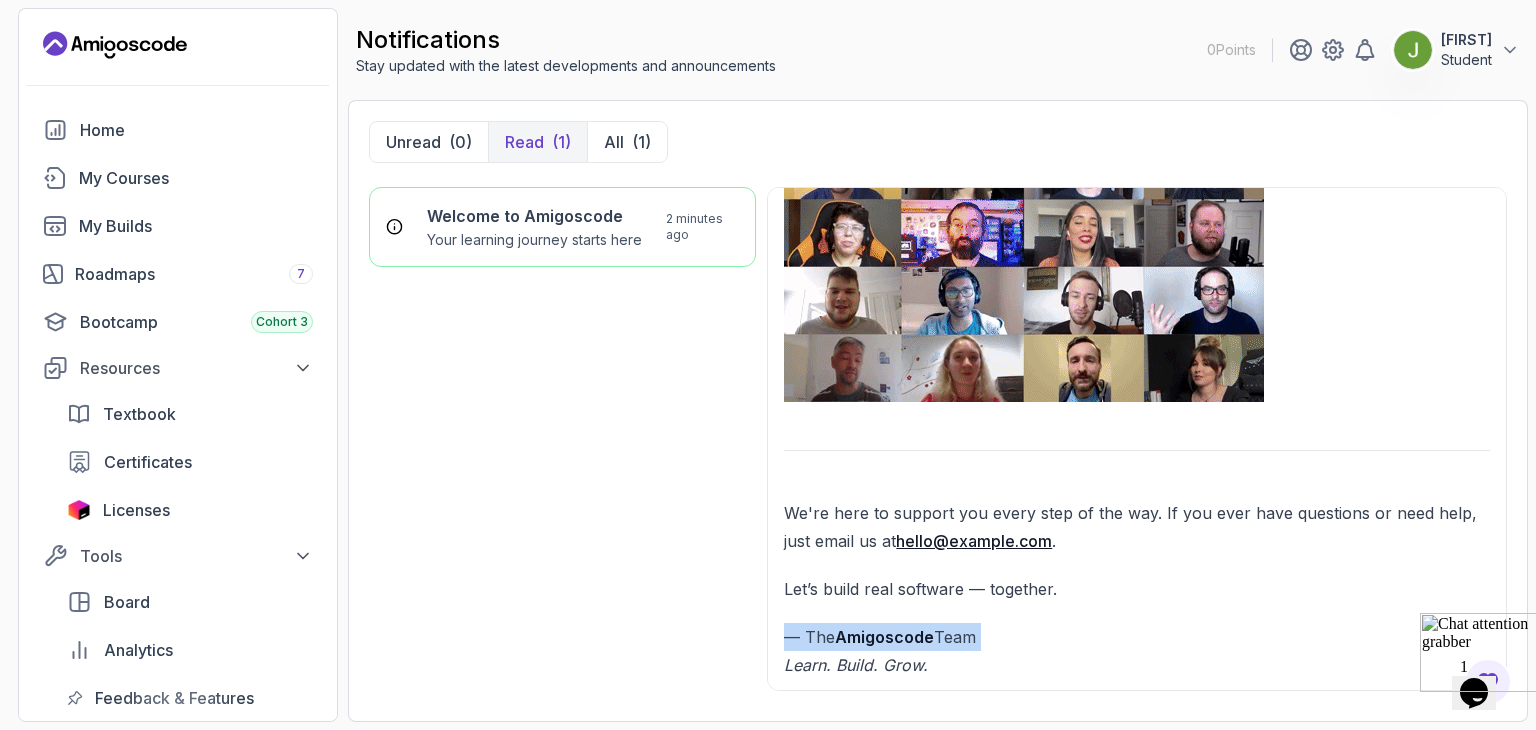 click on "— The Amigoscode Team Learn. Build. Grow." at bounding box center [1137, 651] 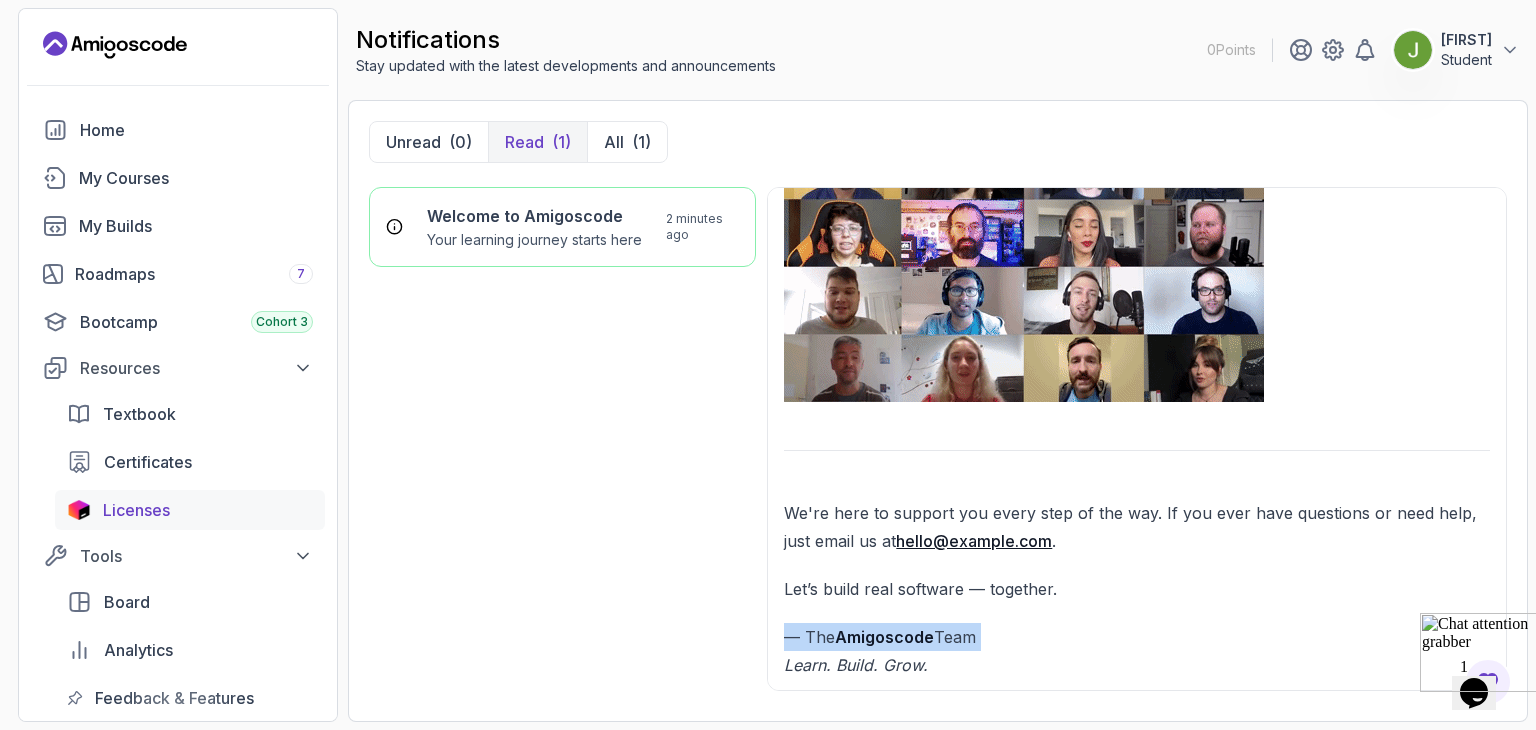 click on "Licenses" at bounding box center [190, 510] 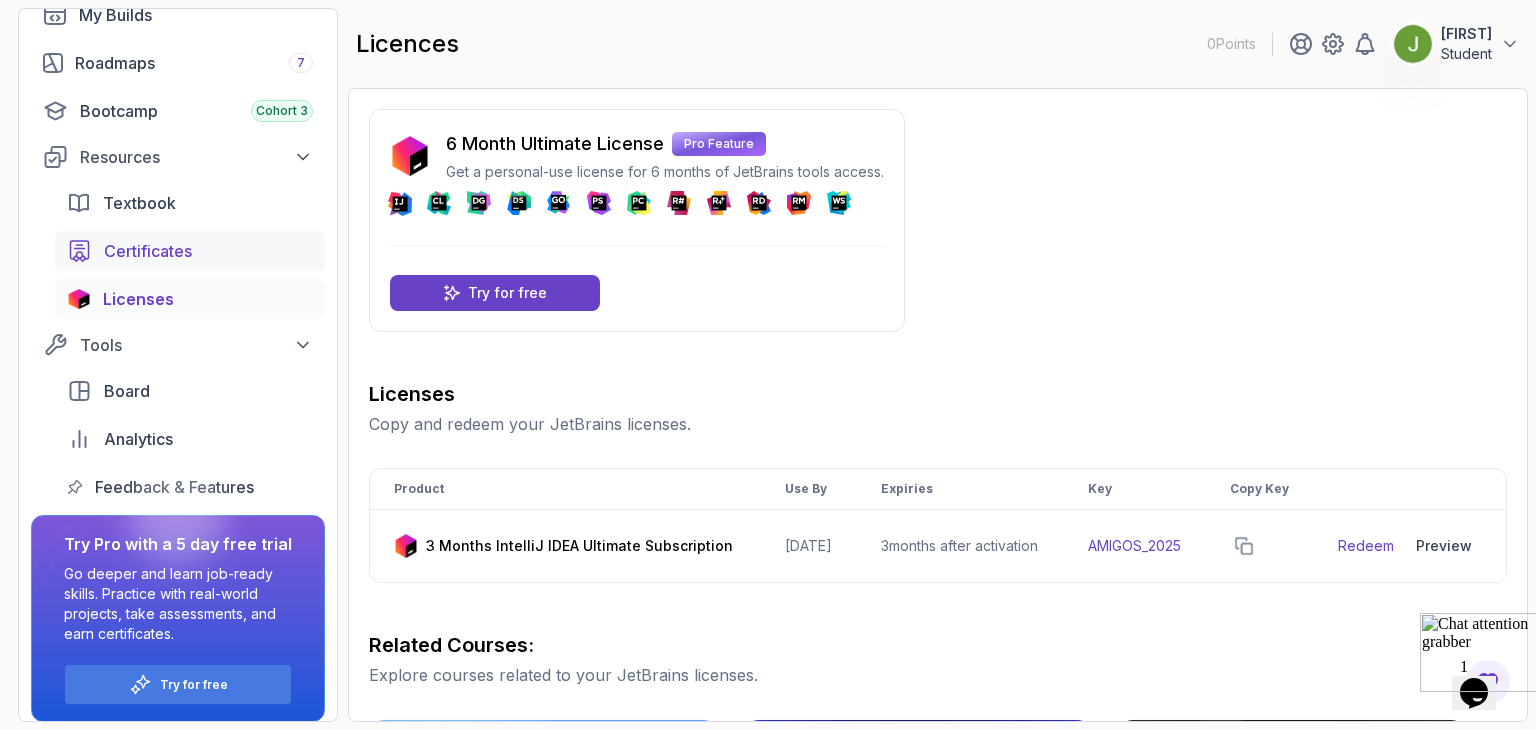 scroll, scrollTop: 224, scrollLeft: 0, axis: vertical 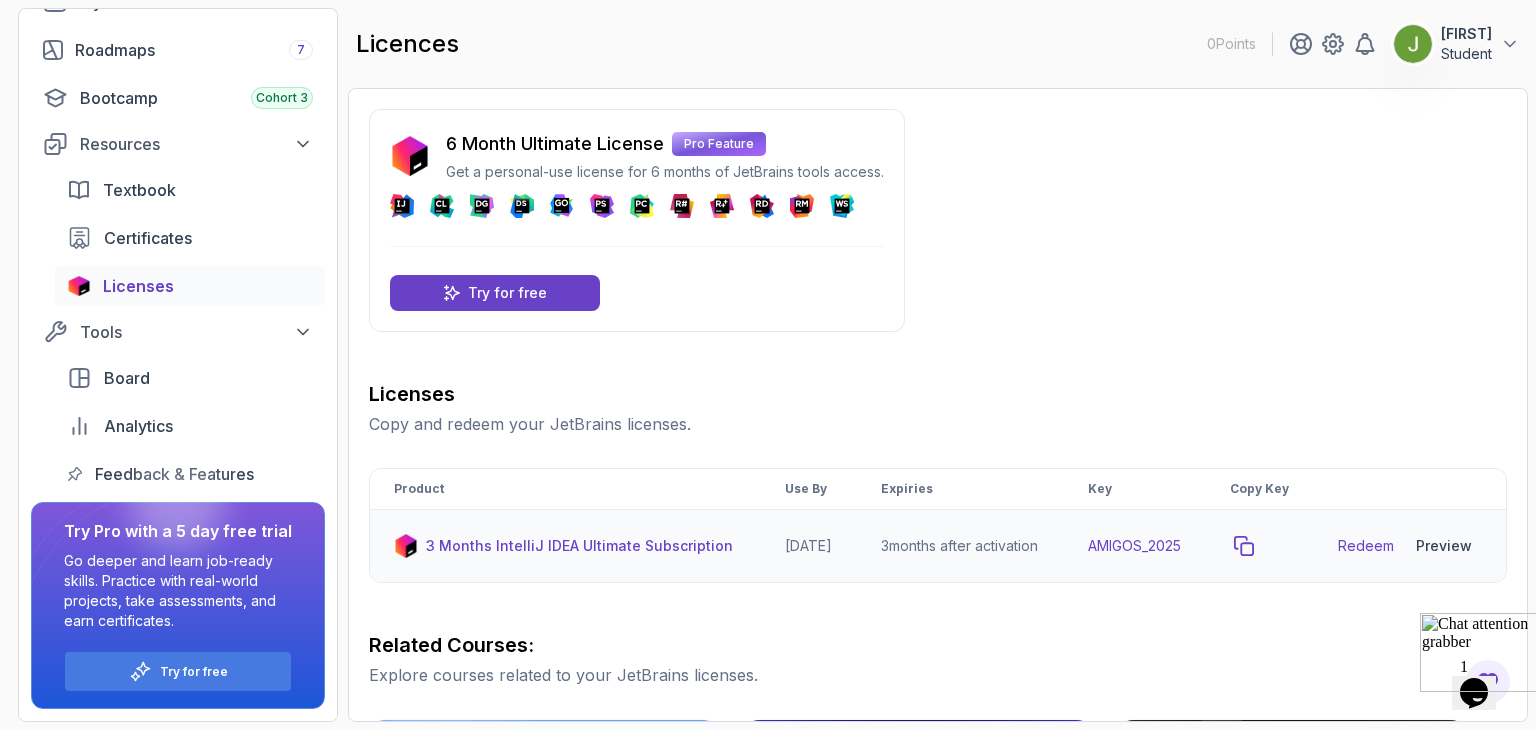click 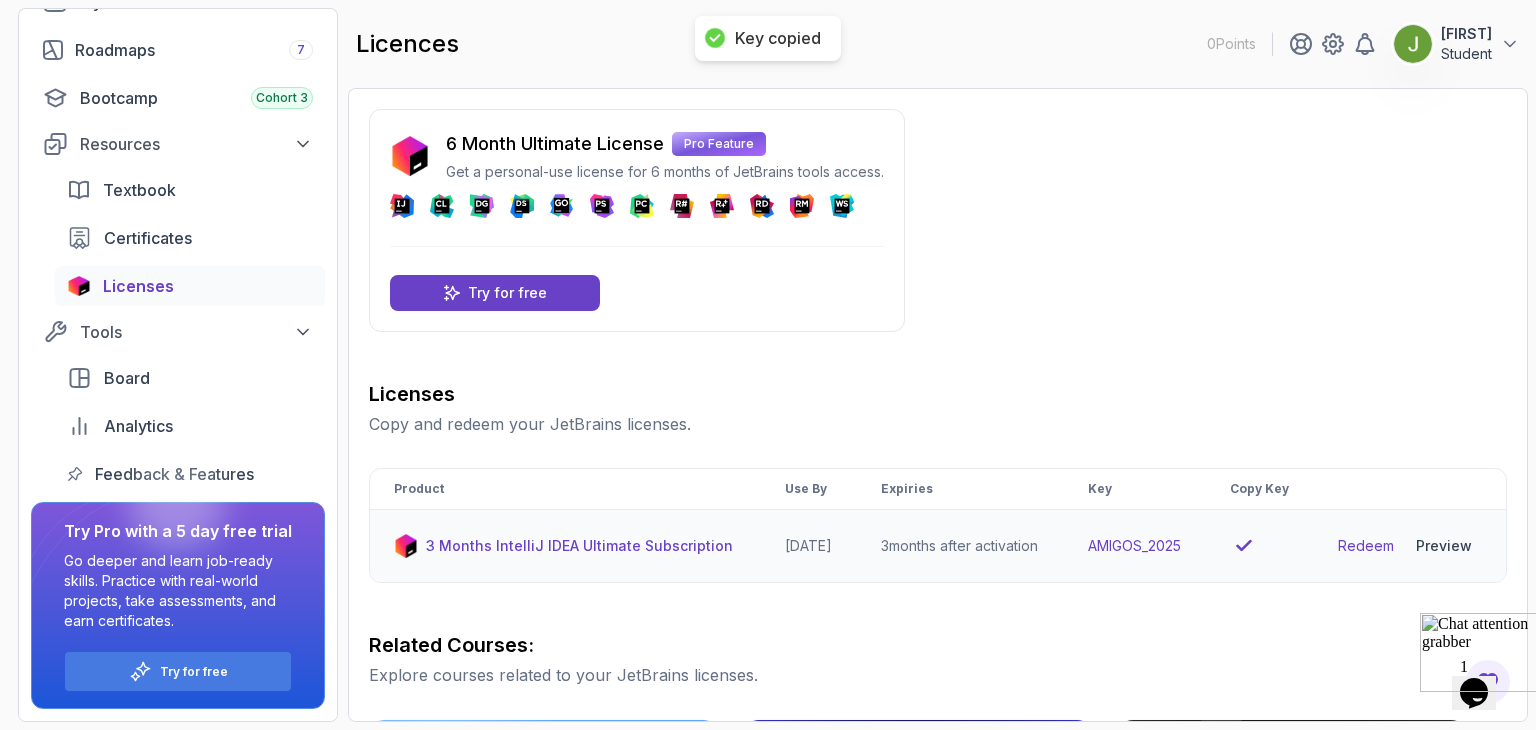 click on "Redeem" at bounding box center [1366, 546] 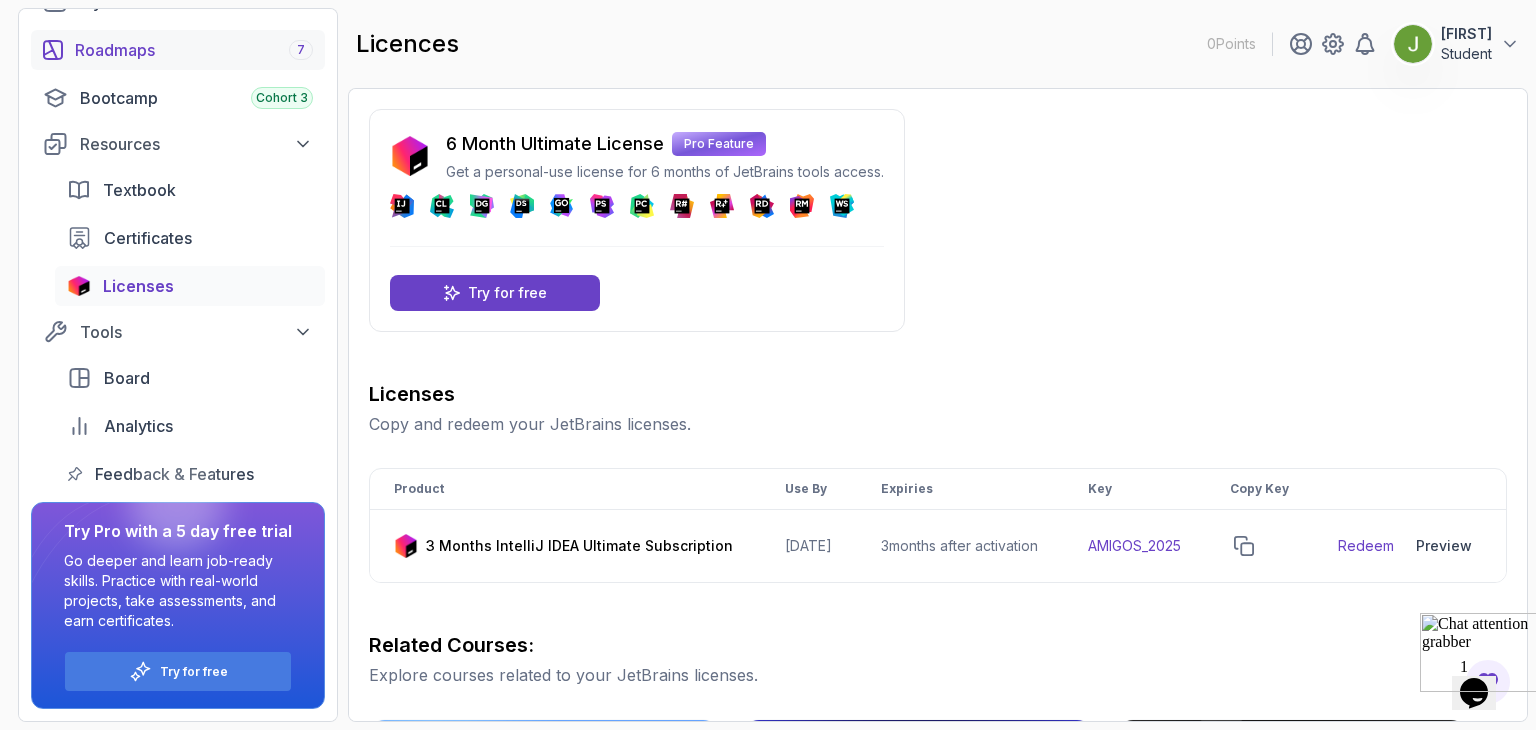click on "Roadmaps 7" at bounding box center [194, 50] 